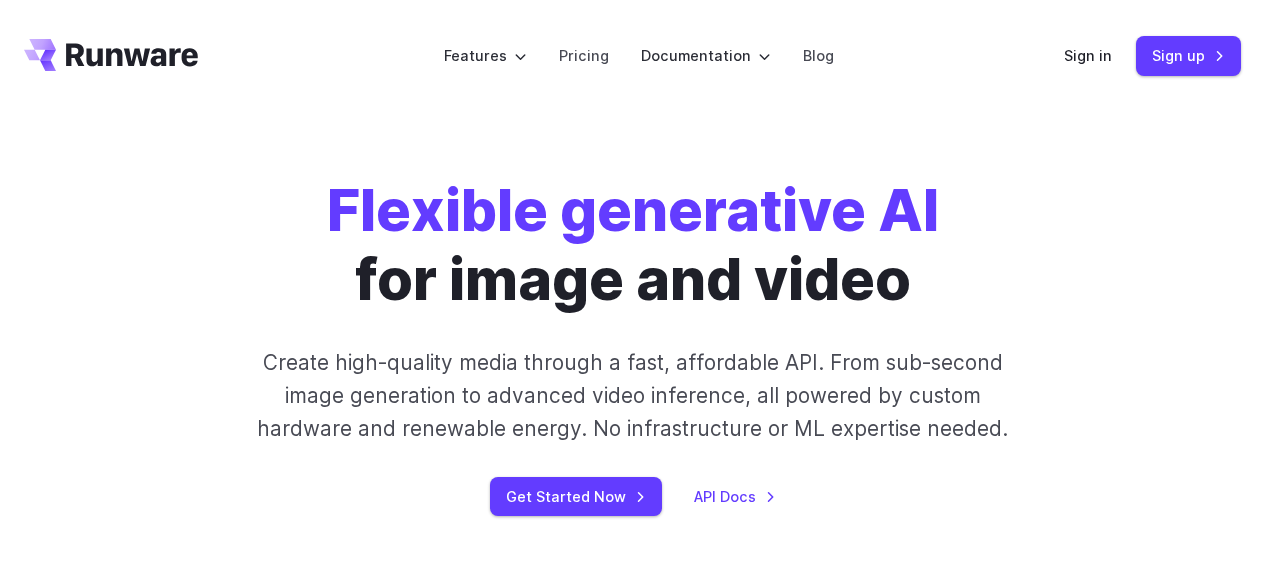 scroll, scrollTop: 0, scrollLeft: 0, axis: both 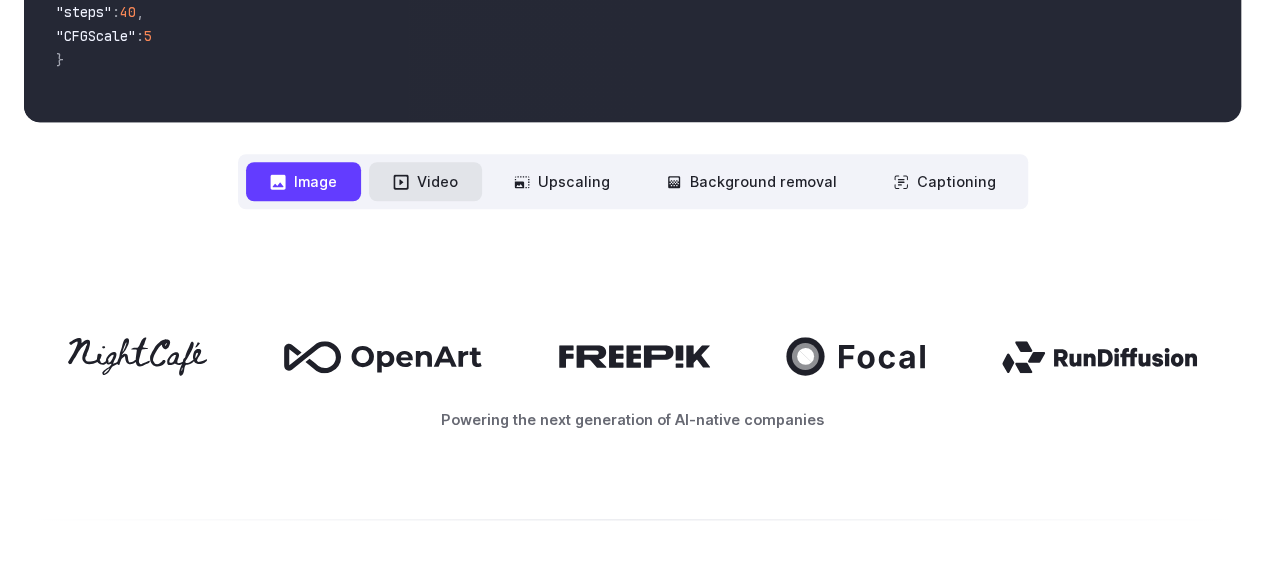 click on "Video" at bounding box center (425, 181) 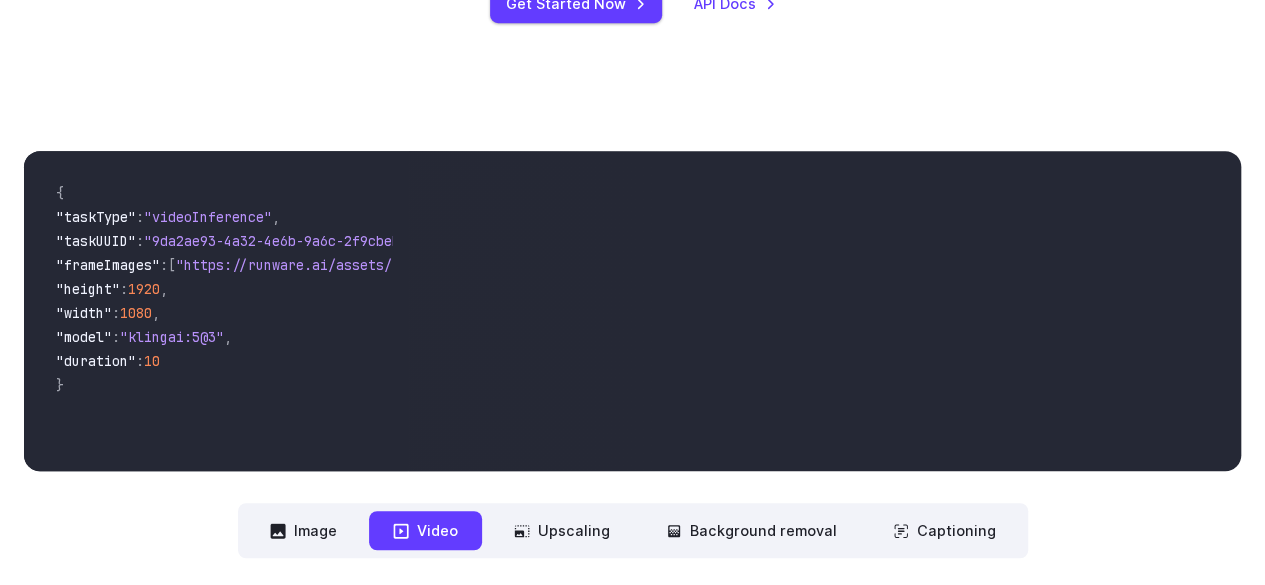 scroll, scrollTop: 486, scrollLeft: 0, axis: vertical 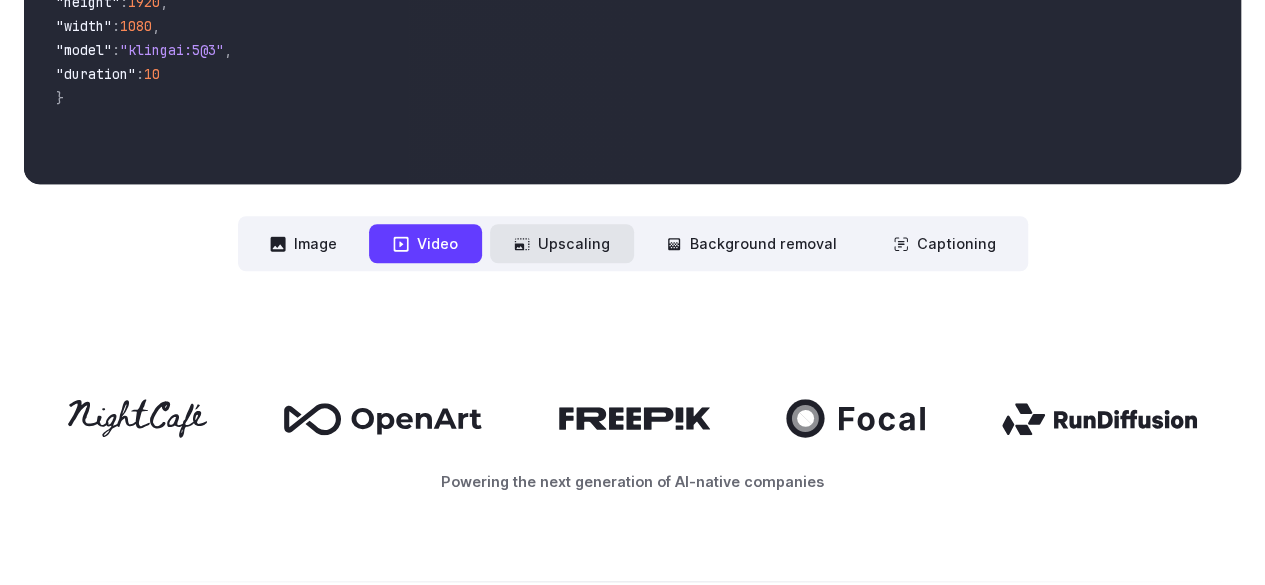 click on "Upscaling" at bounding box center (562, 243) 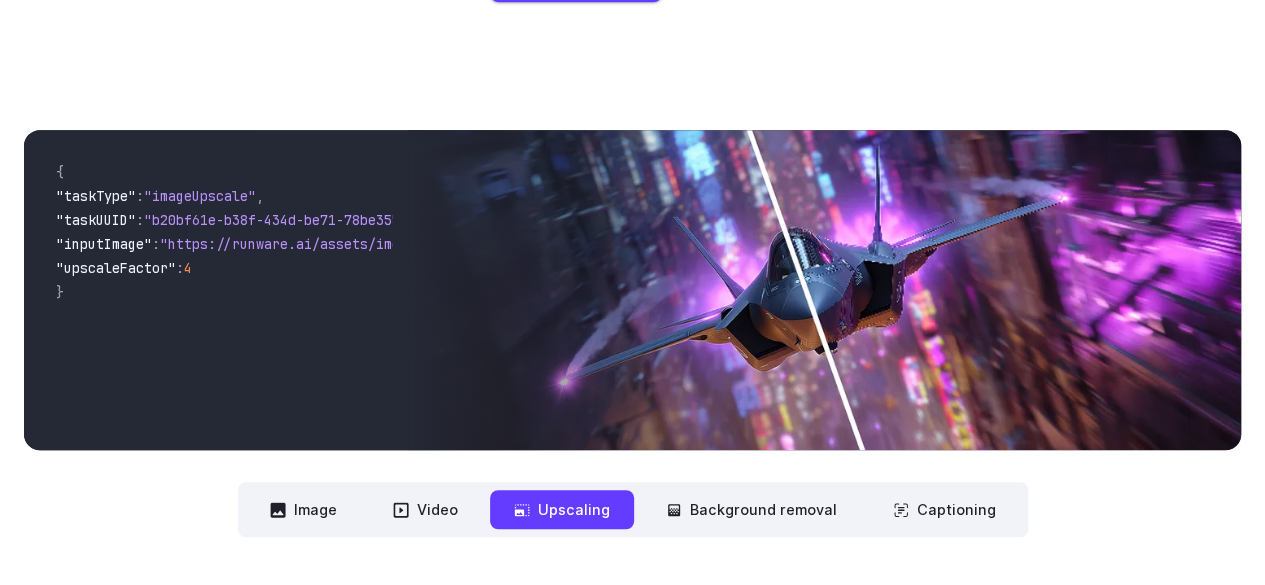scroll, scrollTop: 508, scrollLeft: 0, axis: vertical 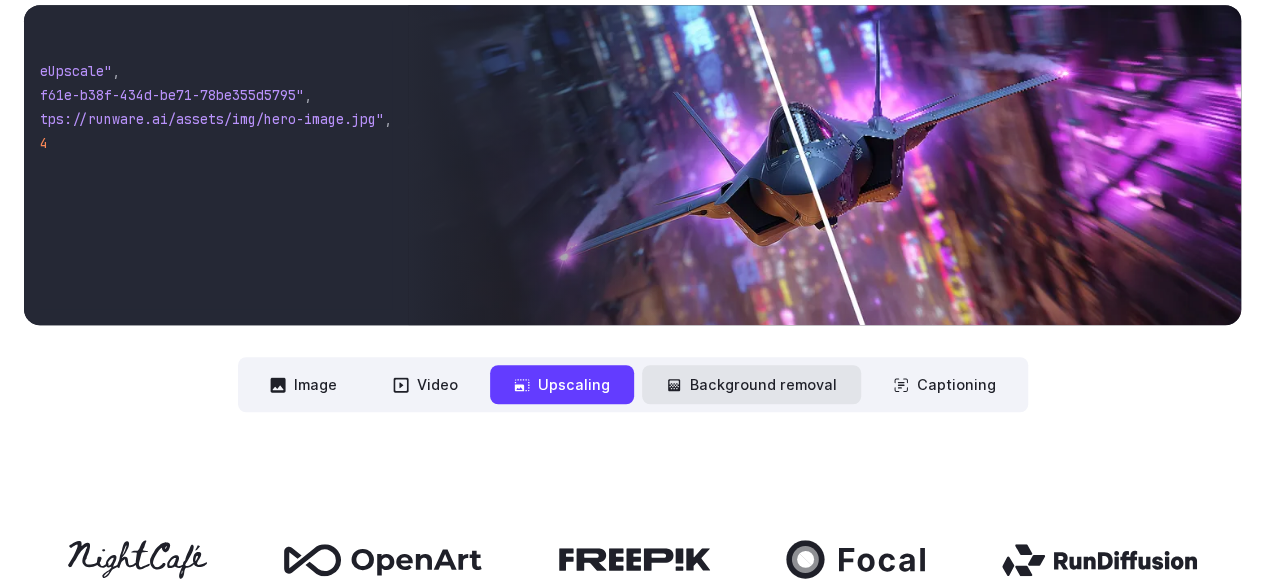 click on "Background removal" at bounding box center [751, 384] 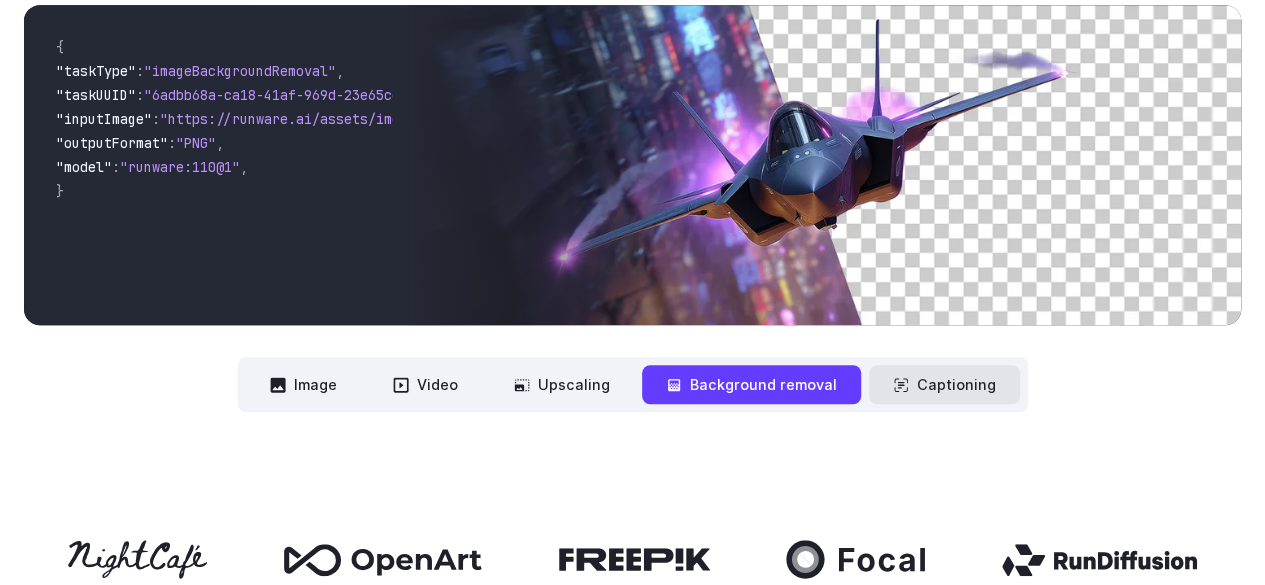 click on "Captioning" at bounding box center [944, 384] 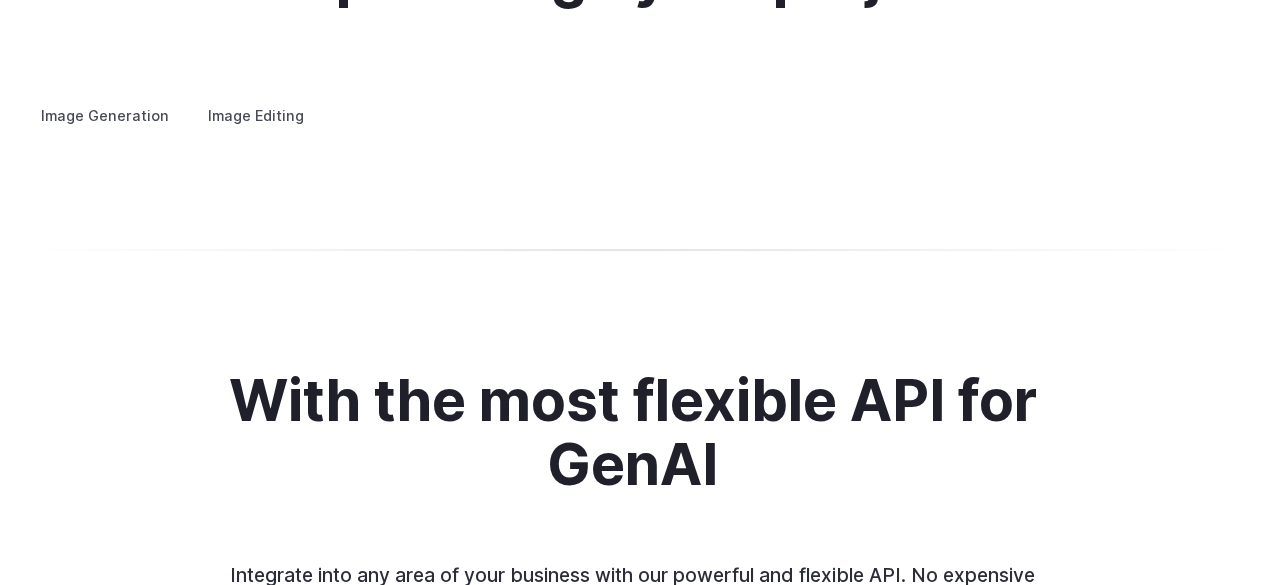 scroll, scrollTop: 3848, scrollLeft: 0, axis: vertical 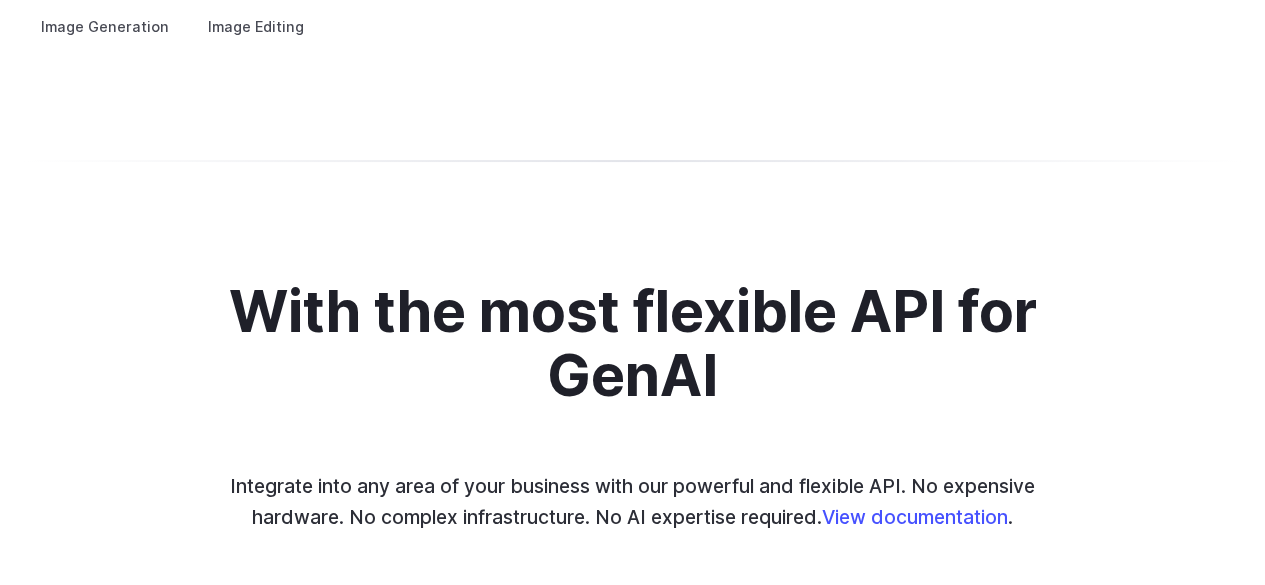 click on "Concept design   Quickly ideate and polish new concepts, from character design, to logos and more." at bounding box center [0, 0] 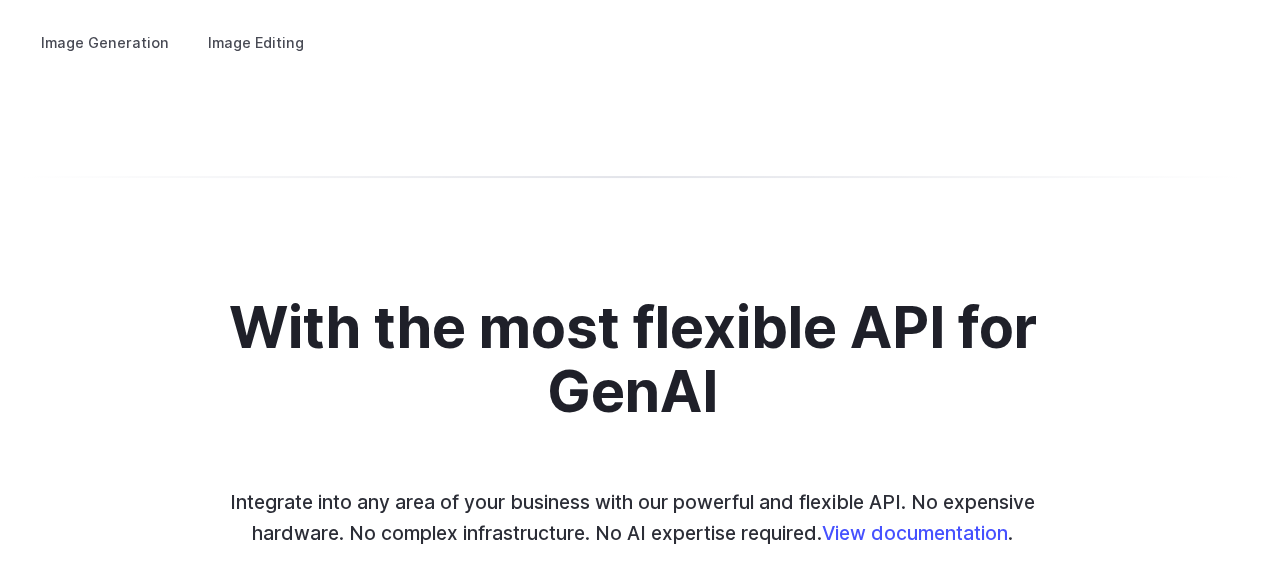 click on "Creative styling" at bounding box center [0, 0] 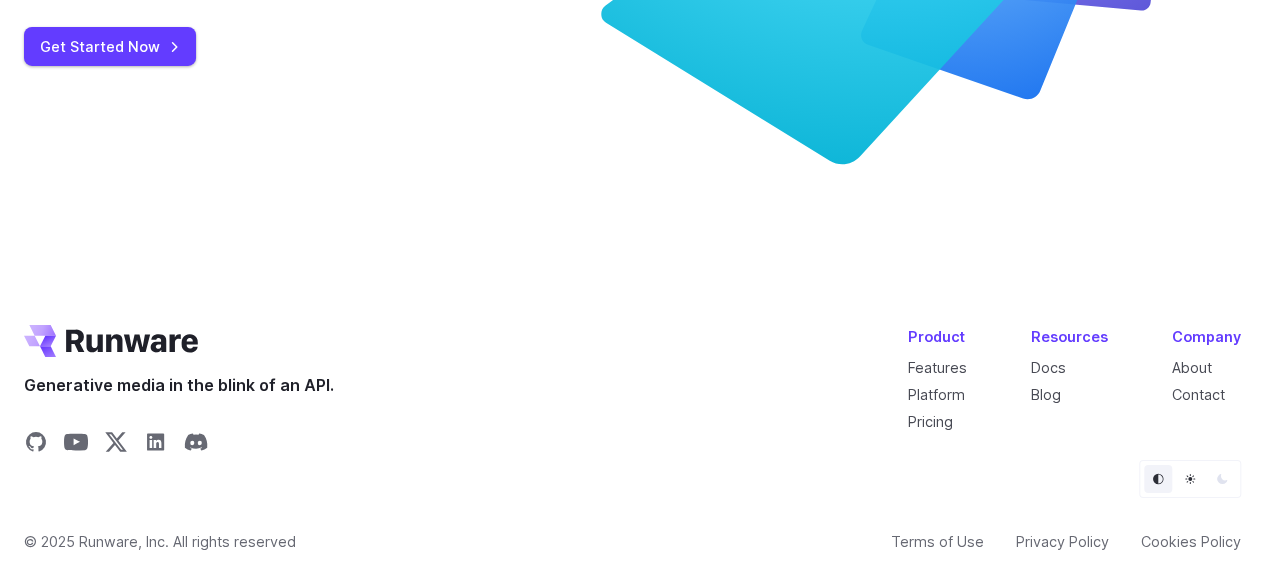 scroll, scrollTop: 7780, scrollLeft: 0, axis: vertical 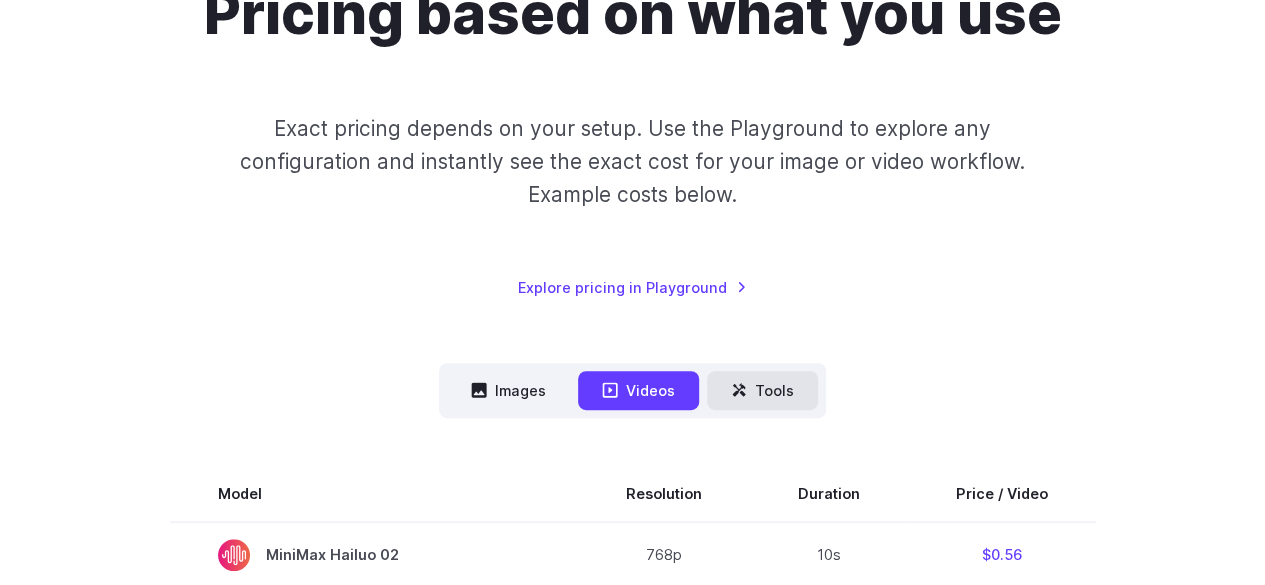 click on "Tools" at bounding box center (762, 390) 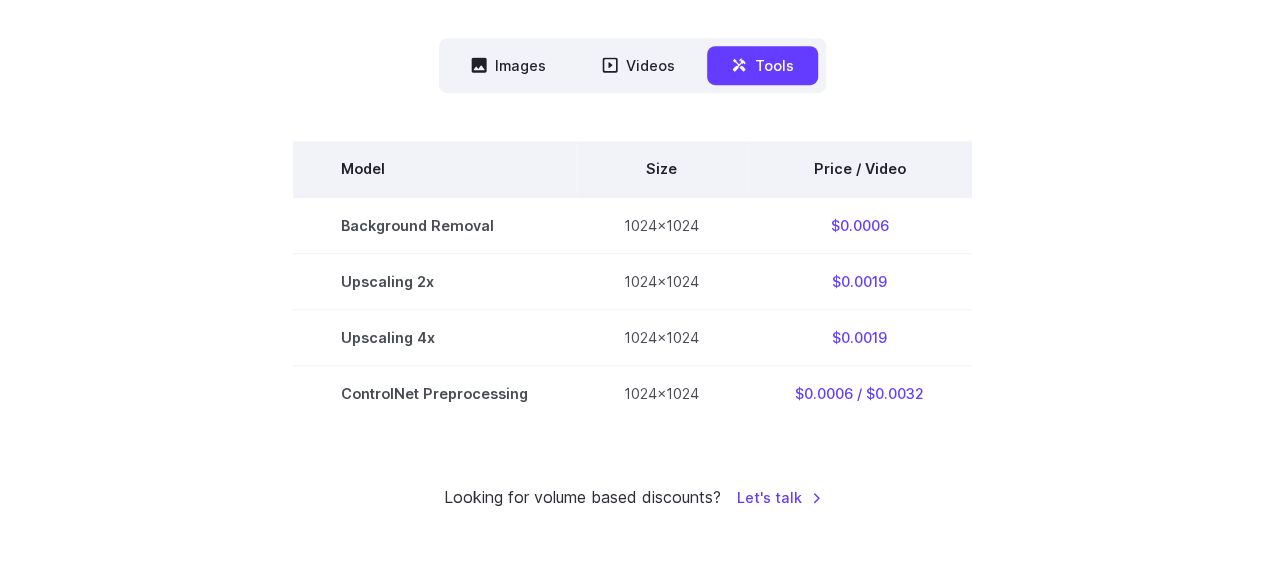scroll, scrollTop: 549, scrollLeft: 0, axis: vertical 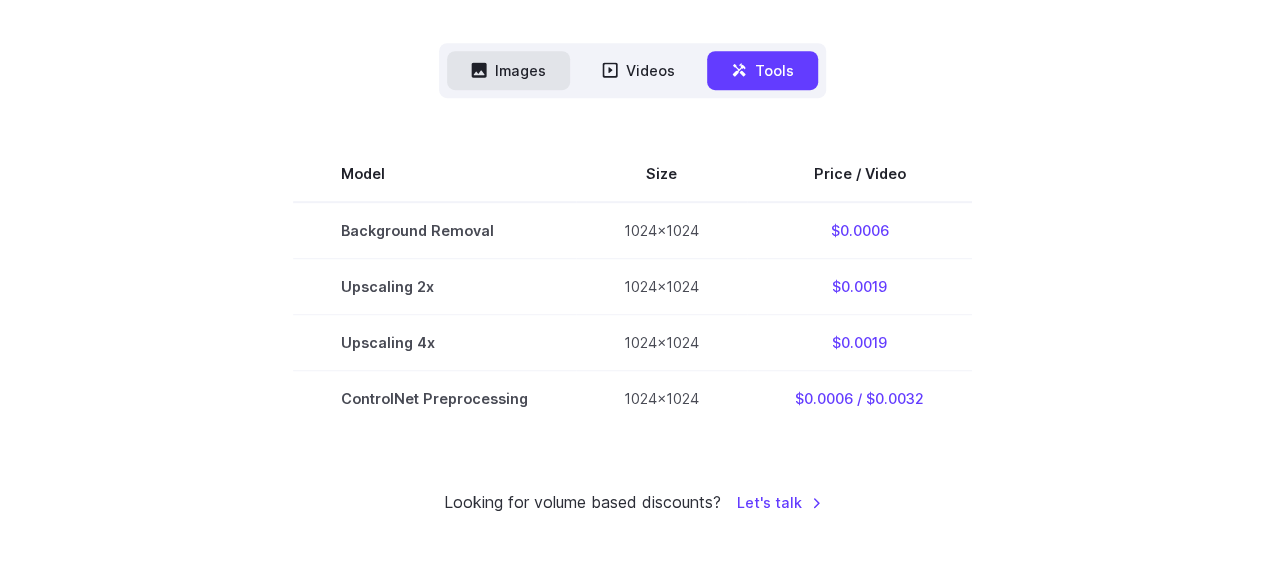 click on "Images" at bounding box center [508, 70] 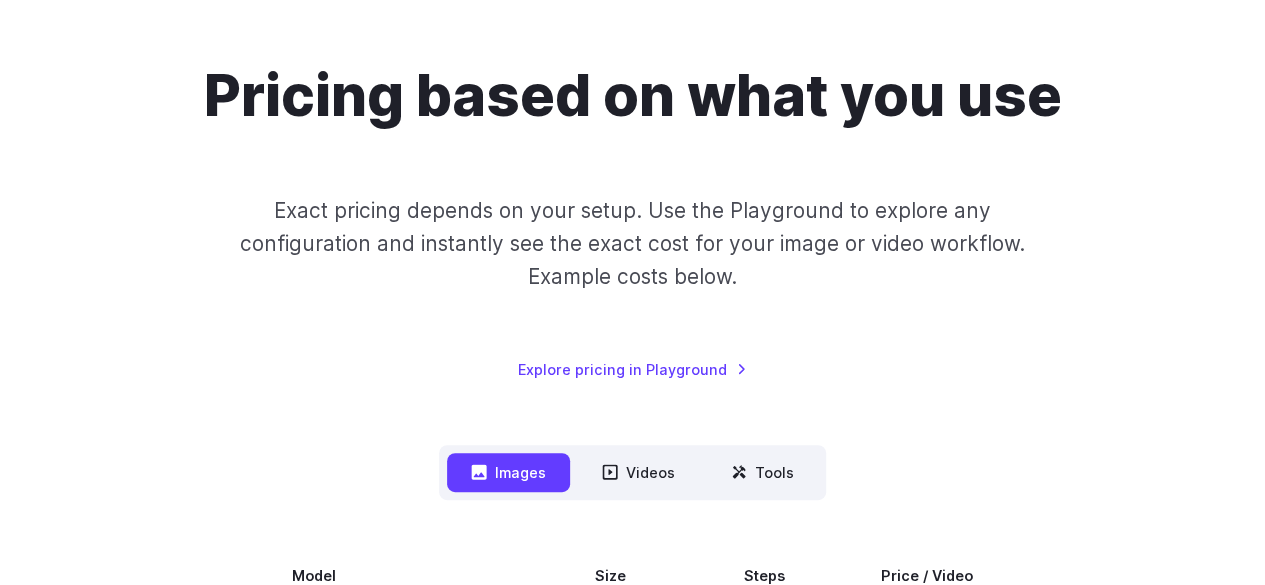 scroll, scrollTop: 0, scrollLeft: 0, axis: both 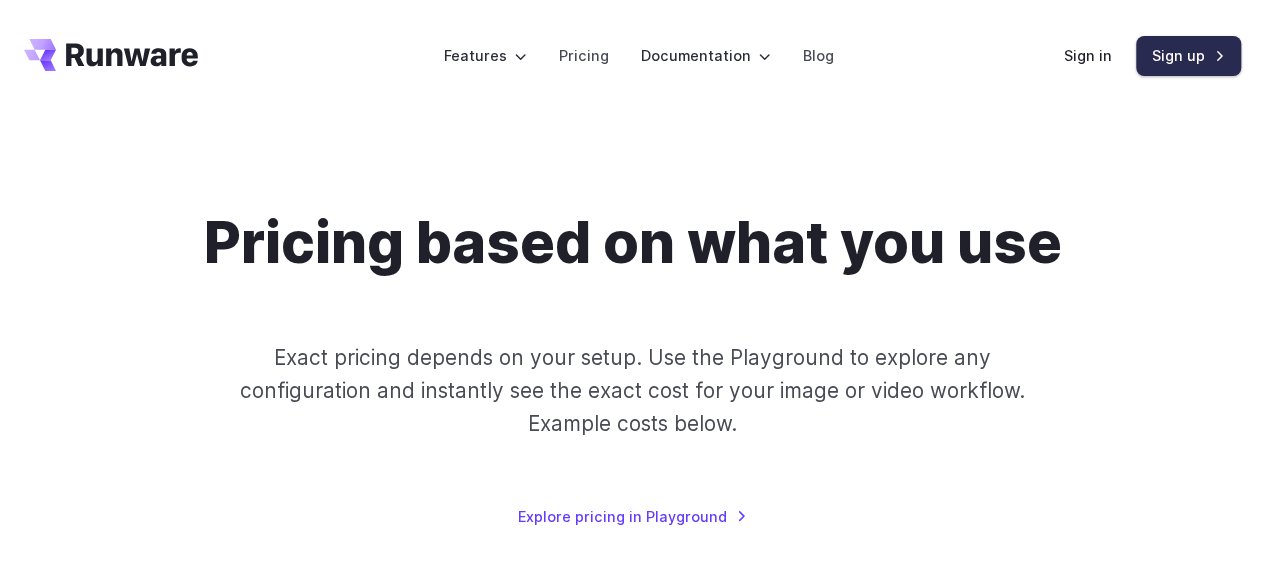 click on "Sign up" at bounding box center (1188, 55) 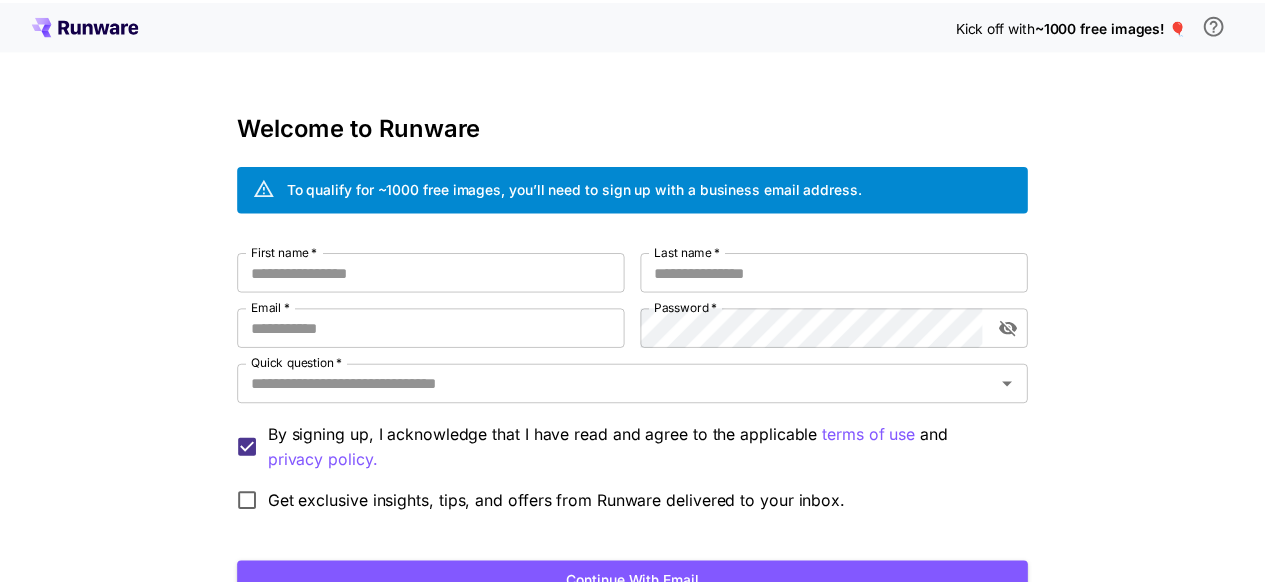 scroll, scrollTop: 0, scrollLeft: 0, axis: both 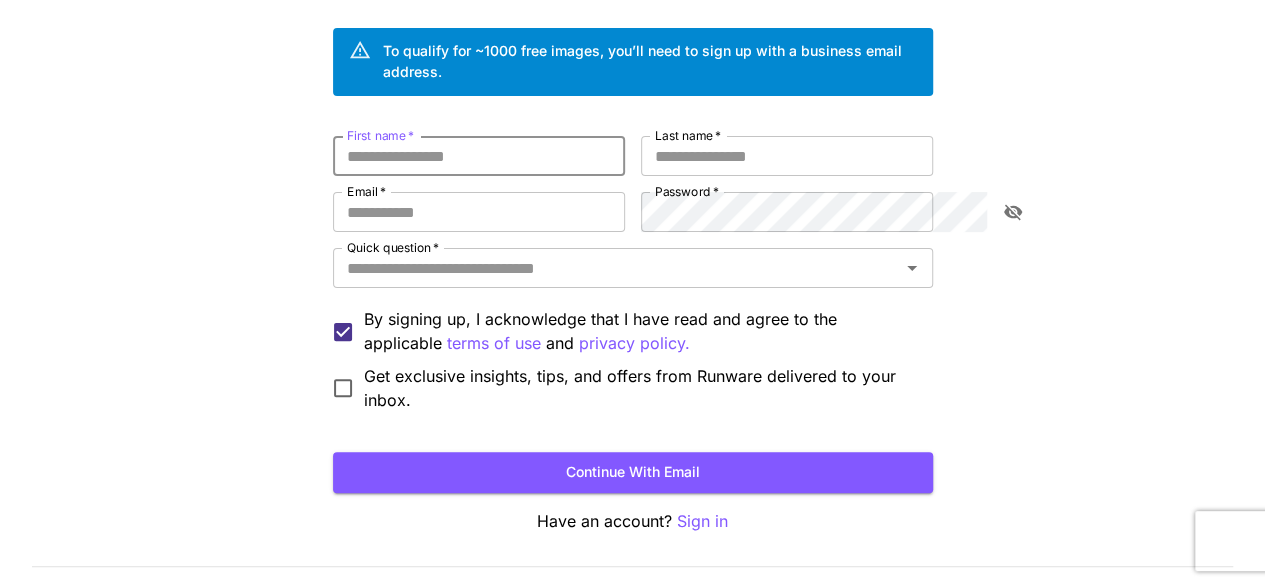 click on "First name   *" at bounding box center (479, 156) 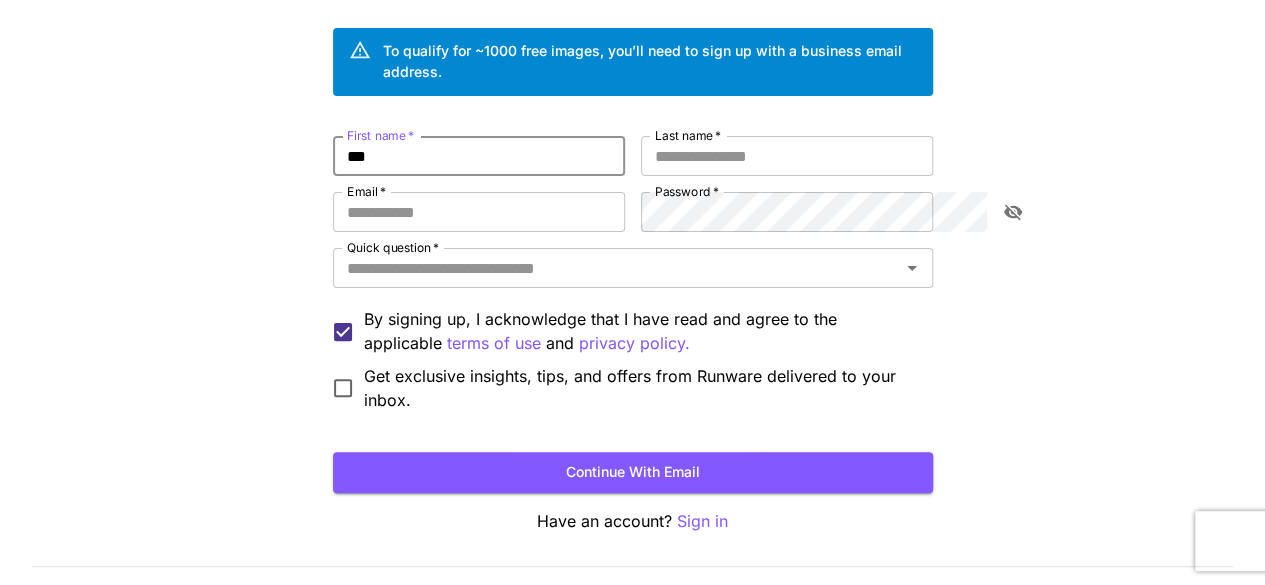 type on "***" 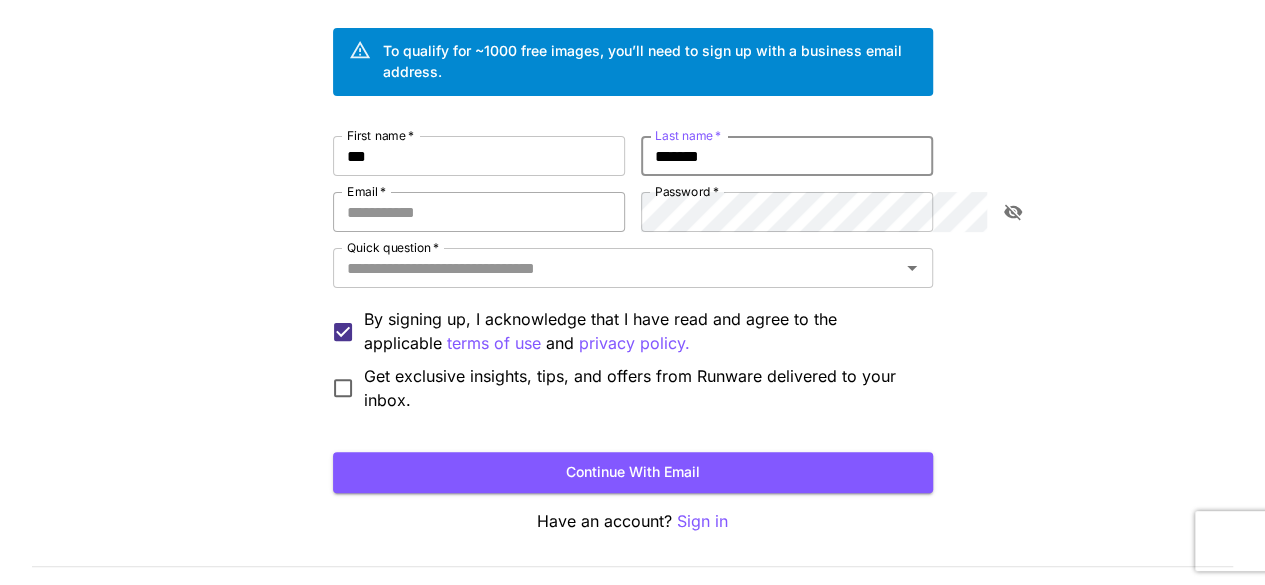 type on "*******" 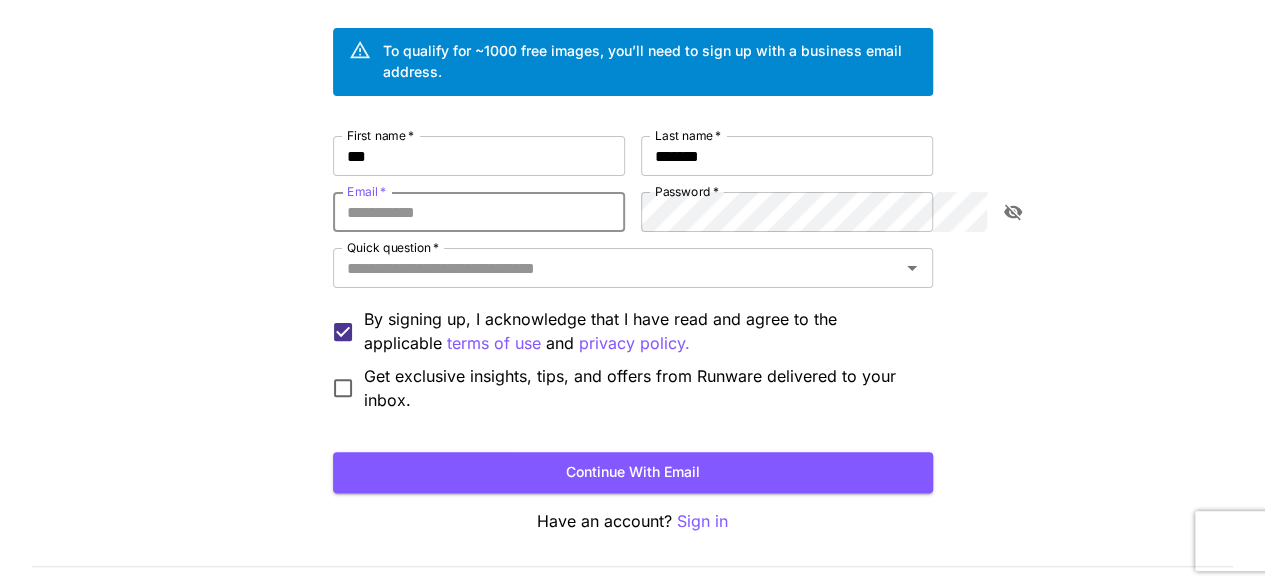 click on "Email   *" at bounding box center (479, 212) 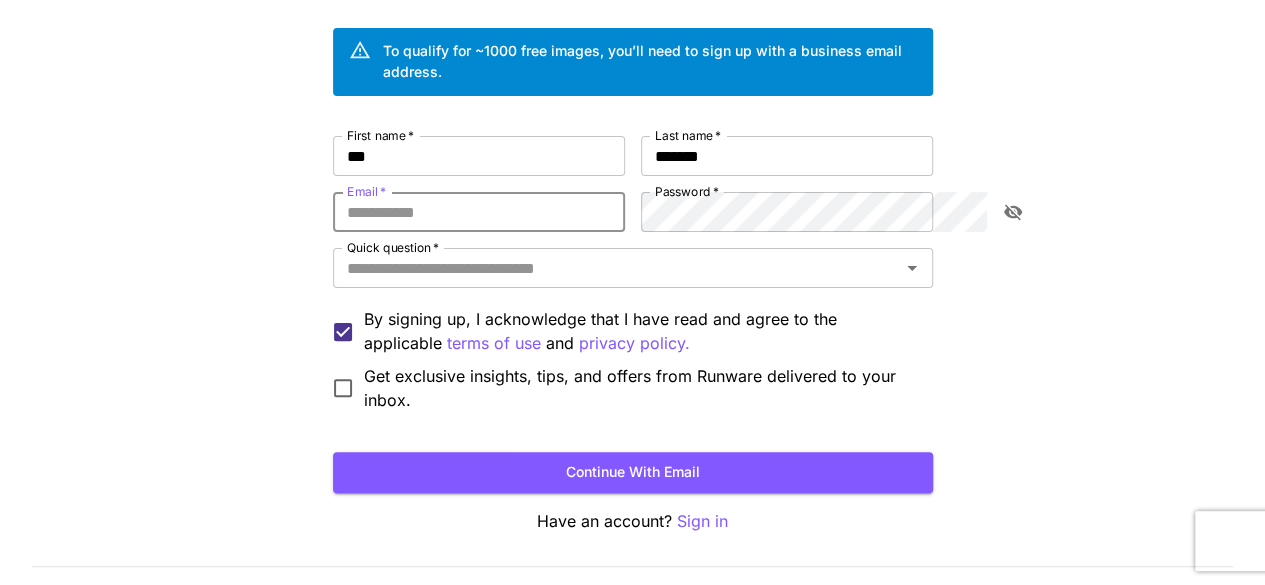 type on "**********" 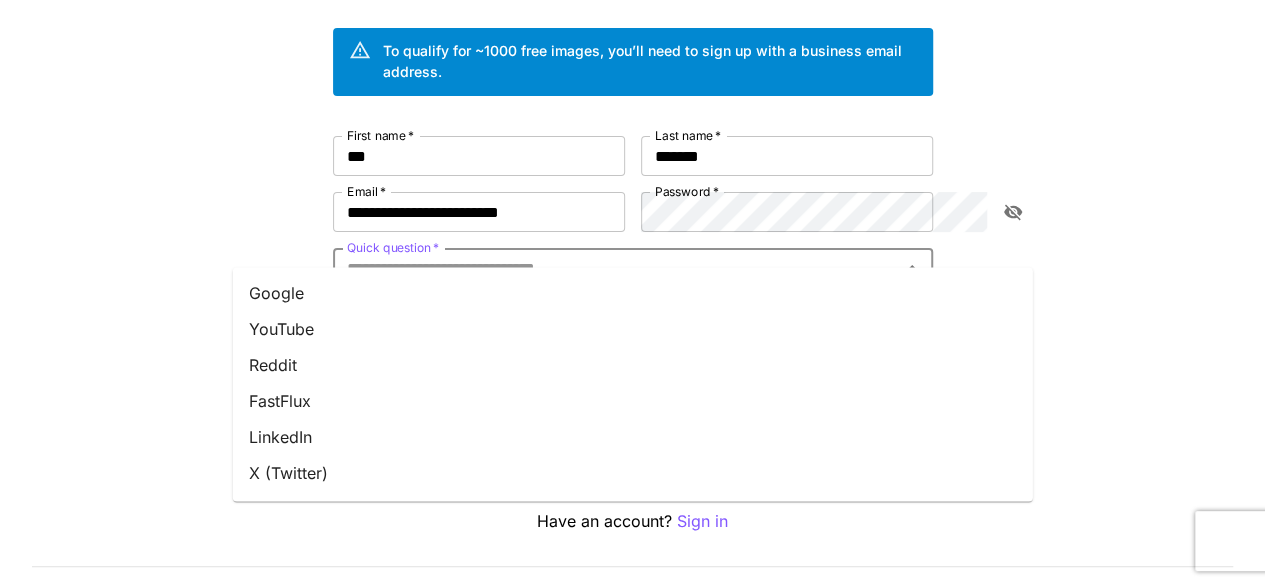 click on "Quick question   *" at bounding box center (616, 268) 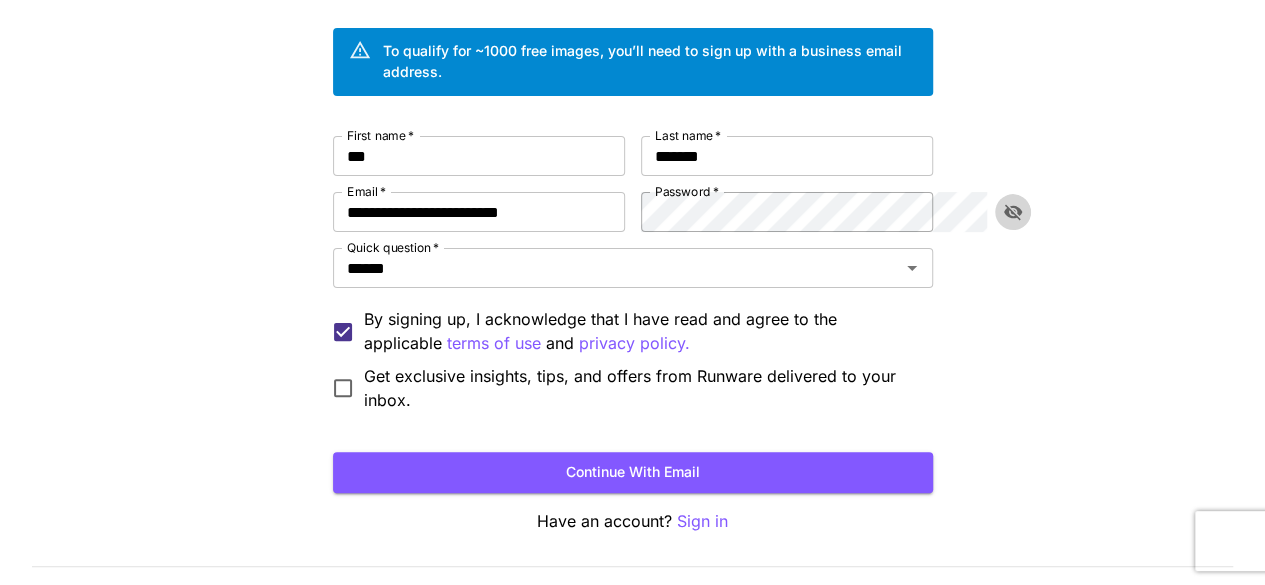 click 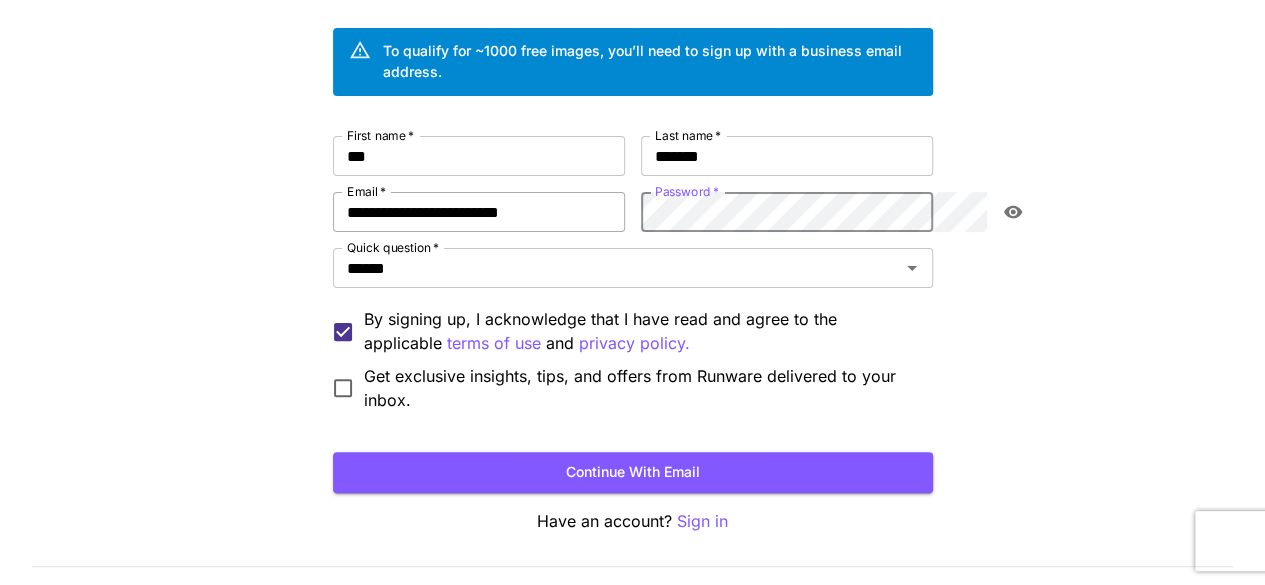 click on "**********" at bounding box center [633, 274] 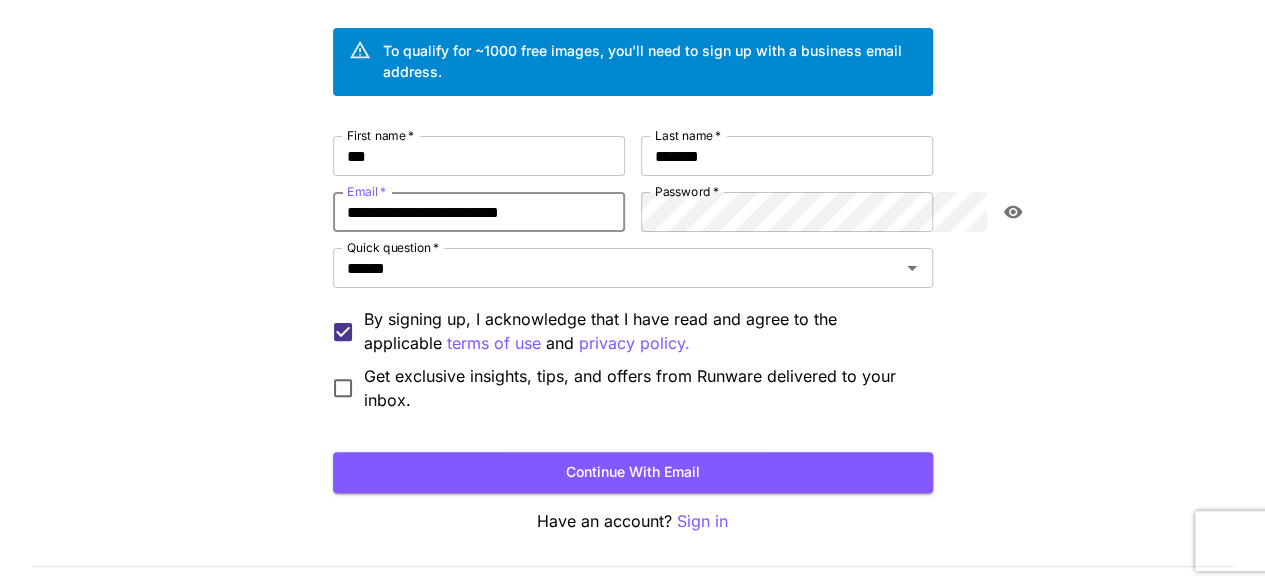 drag, startPoint x: 464, startPoint y: 192, endPoint x: 230, endPoint y: 197, distance: 234.0534 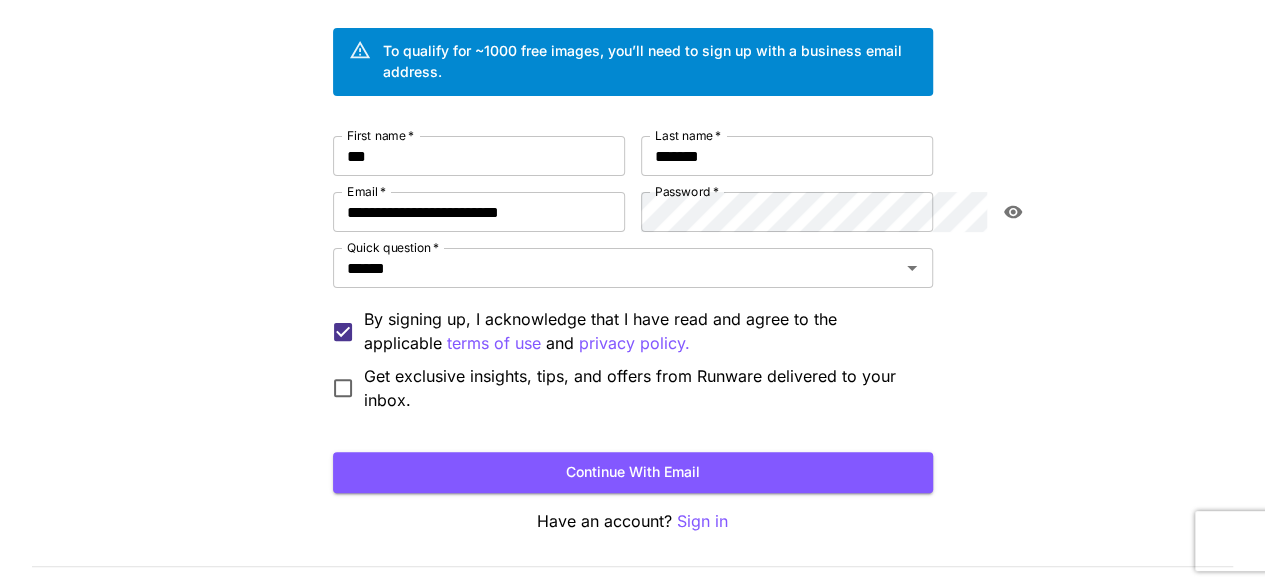 click on "**********" at bounding box center [632, 251] 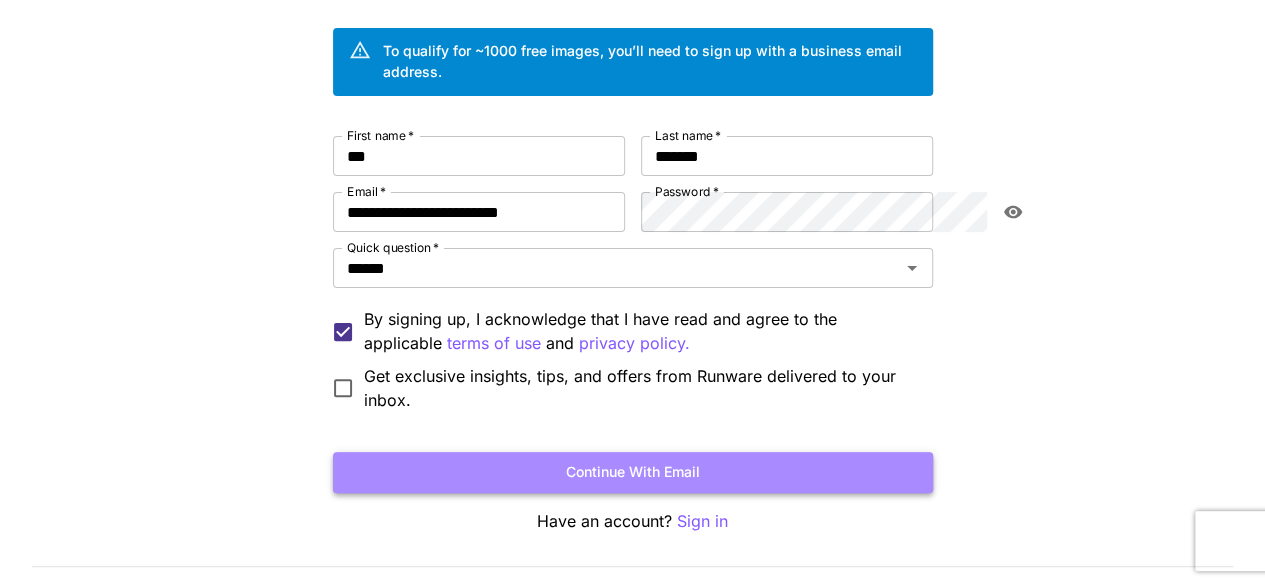 click on "Continue with email" at bounding box center (633, 472) 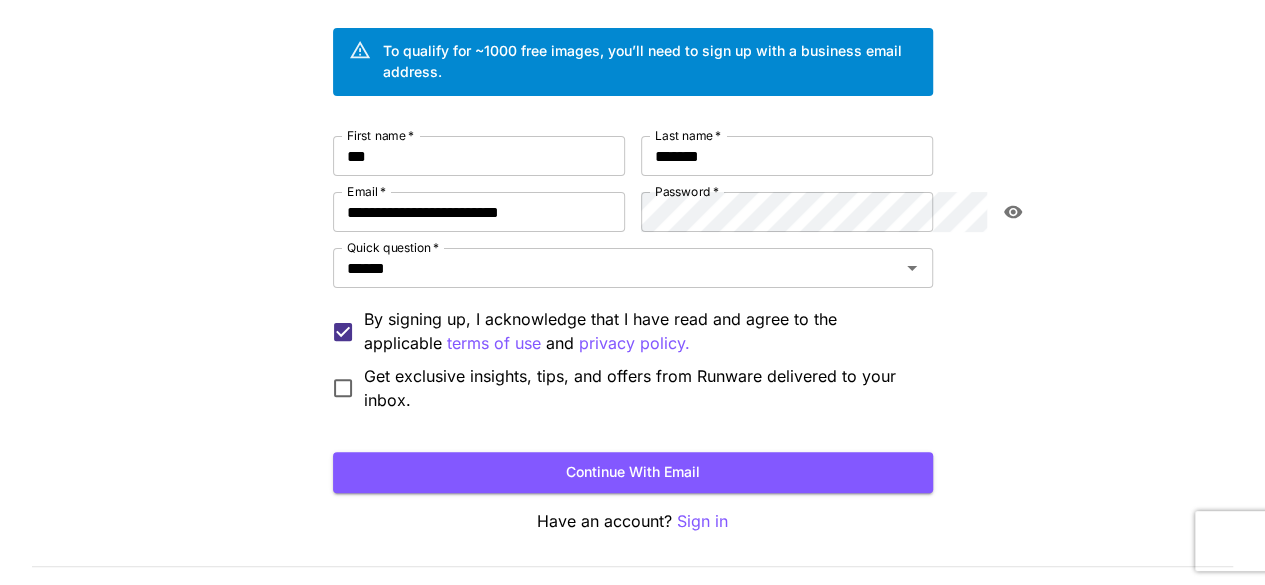scroll, scrollTop: 0, scrollLeft: 0, axis: both 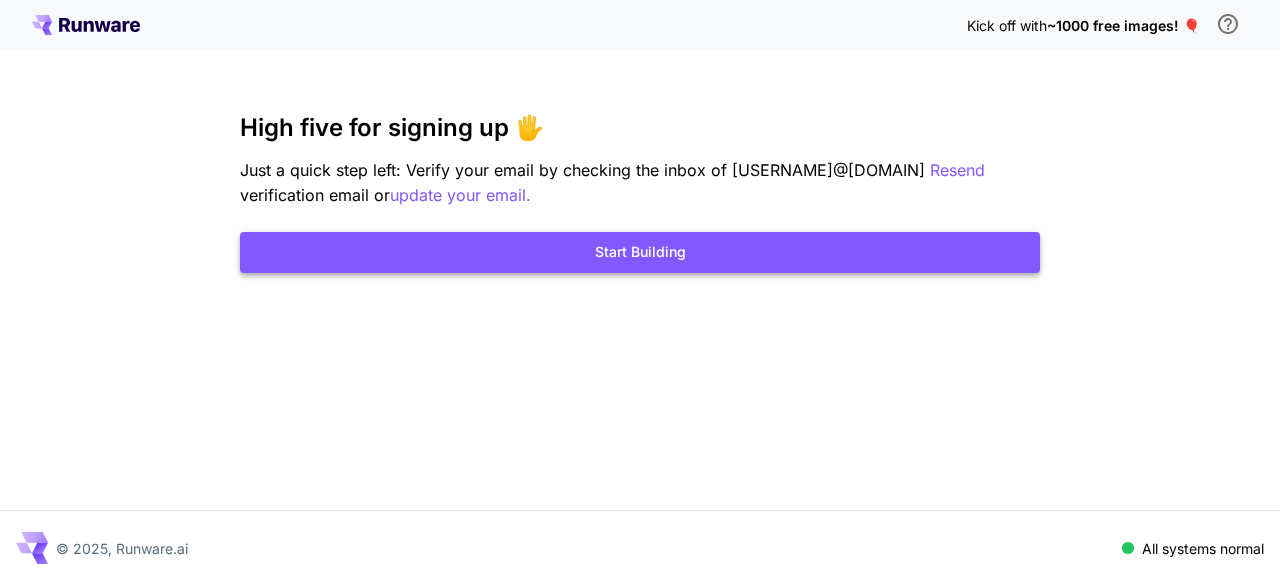 click on "Start Building" at bounding box center (640, 252) 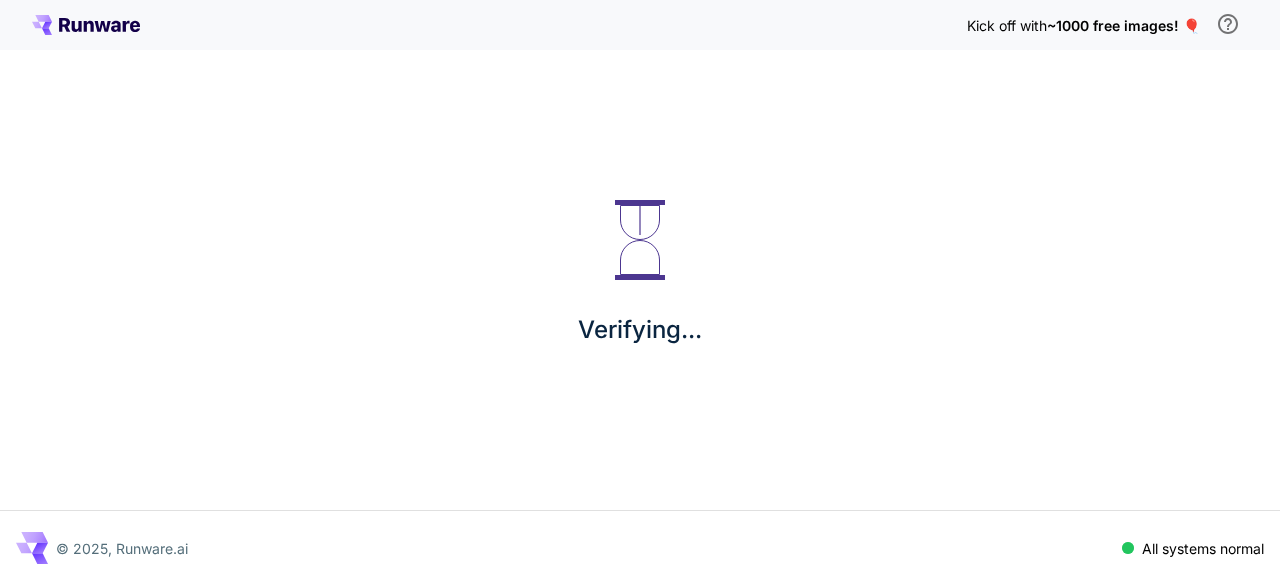 scroll, scrollTop: 0, scrollLeft: 0, axis: both 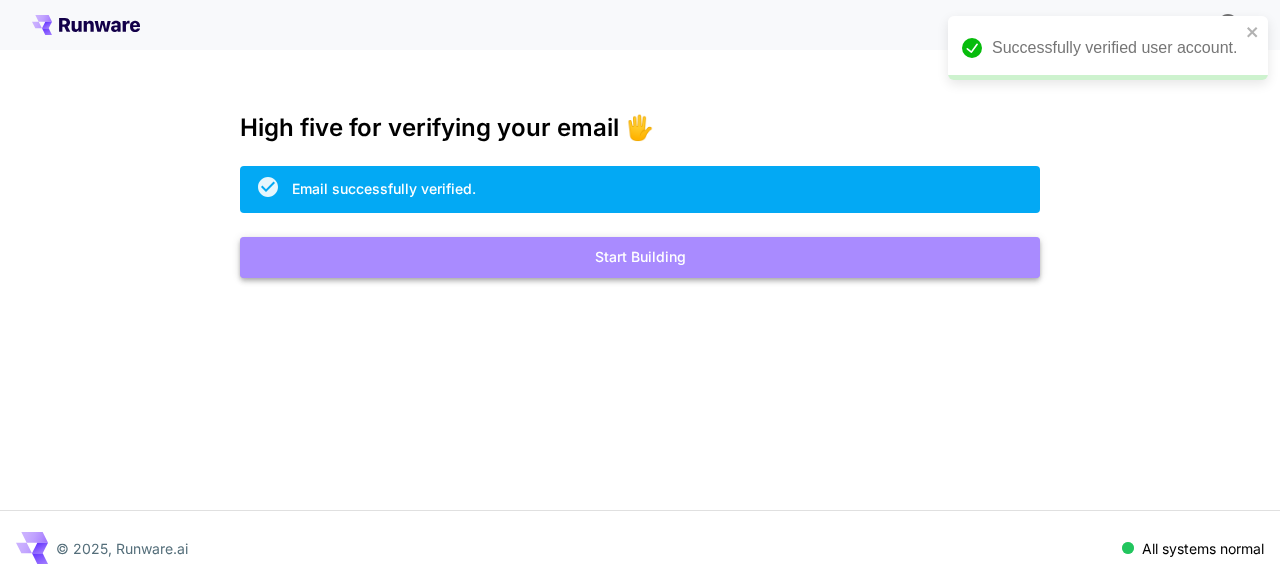 click on "Start Building" at bounding box center (640, 257) 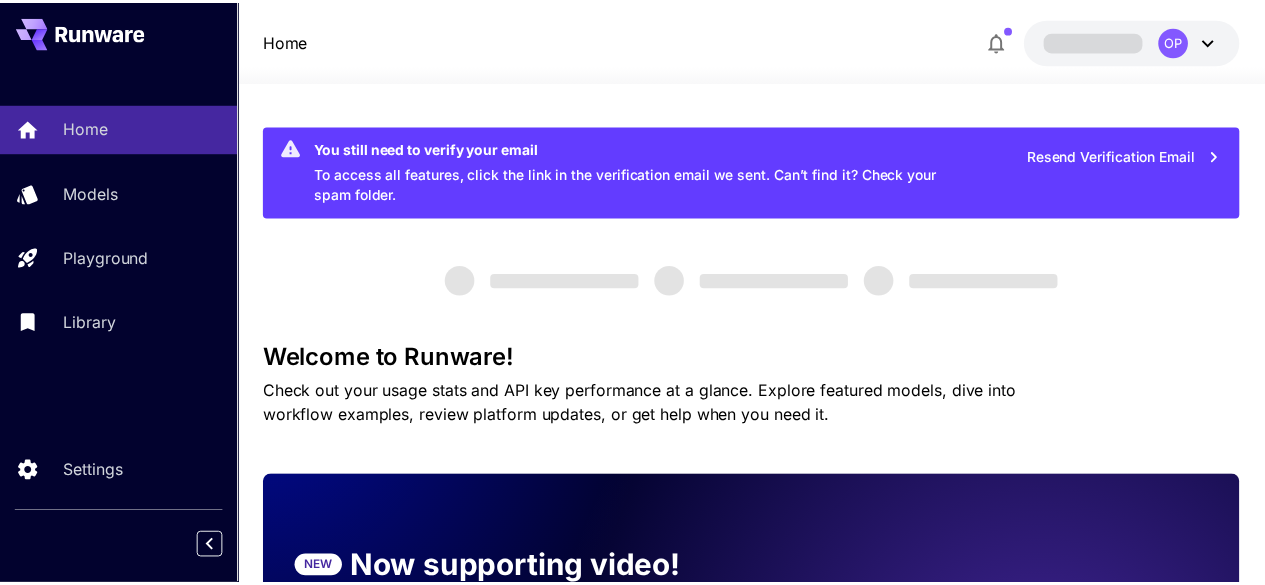 scroll, scrollTop: 0, scrollLeft: 0, axis: both 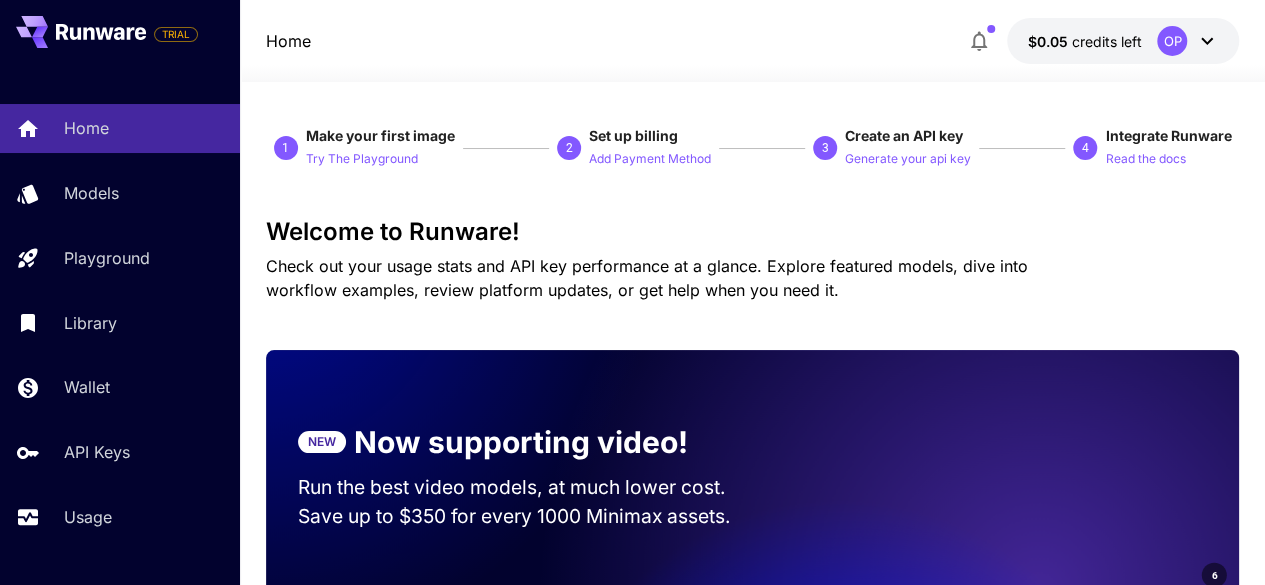 drag, startPoint x: 364, startPoint y: 157, endPoint x: 324, endPoint y: 190, distance: 51.855568 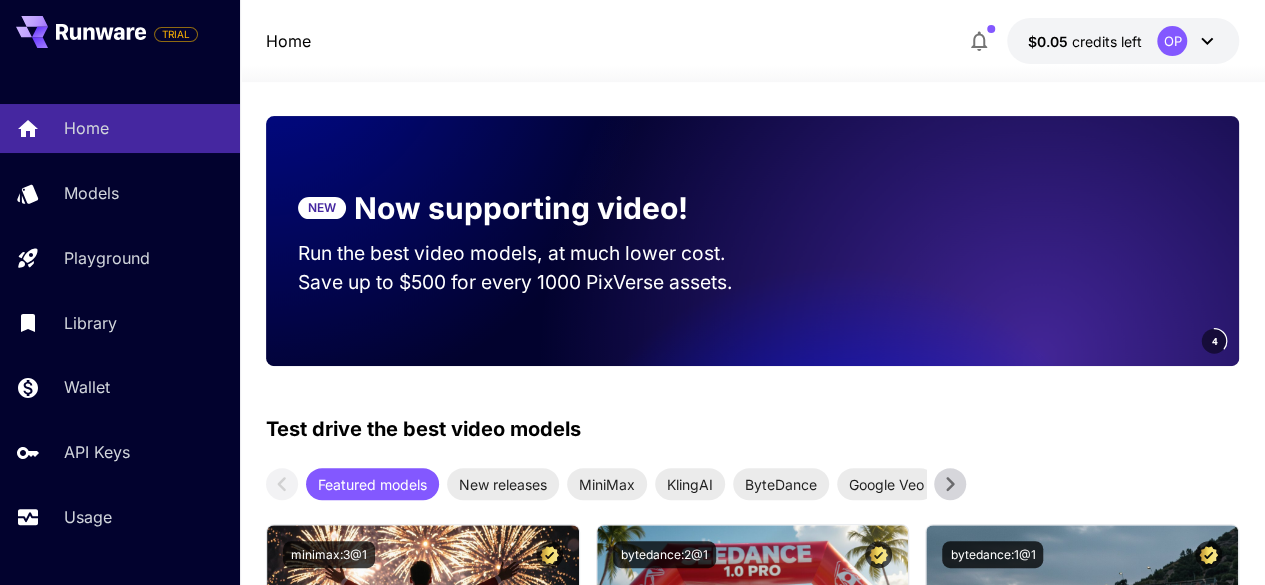 scroll, scrollTop: 0, scrollLeft: 0, axis: both 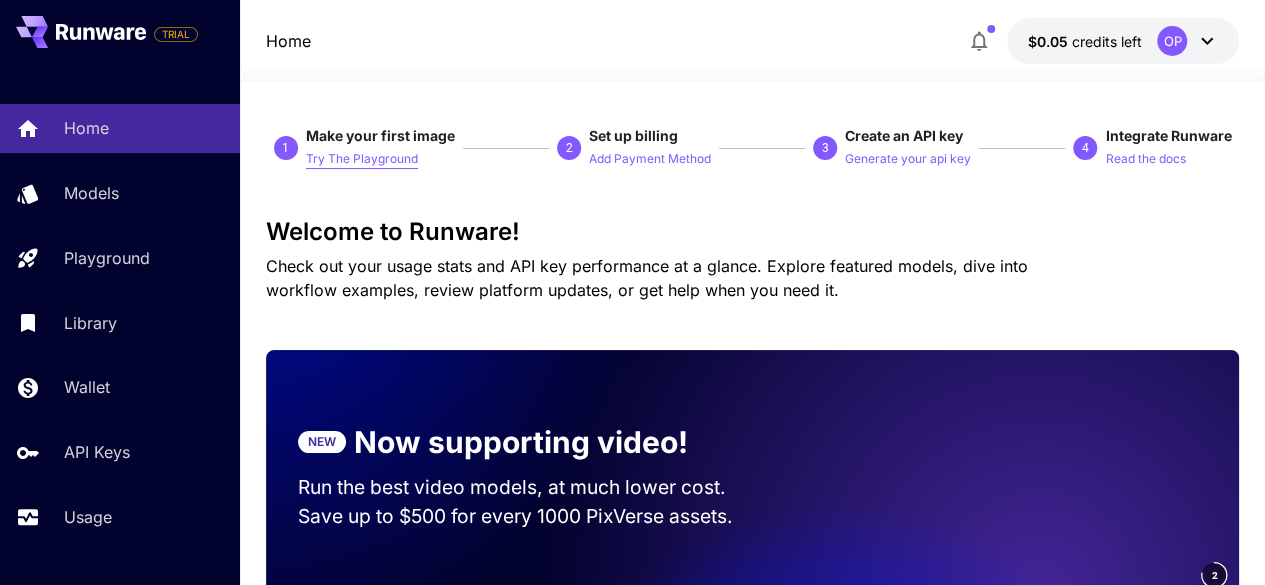 click on "Try The Playground" at bounding box center (362, 159) 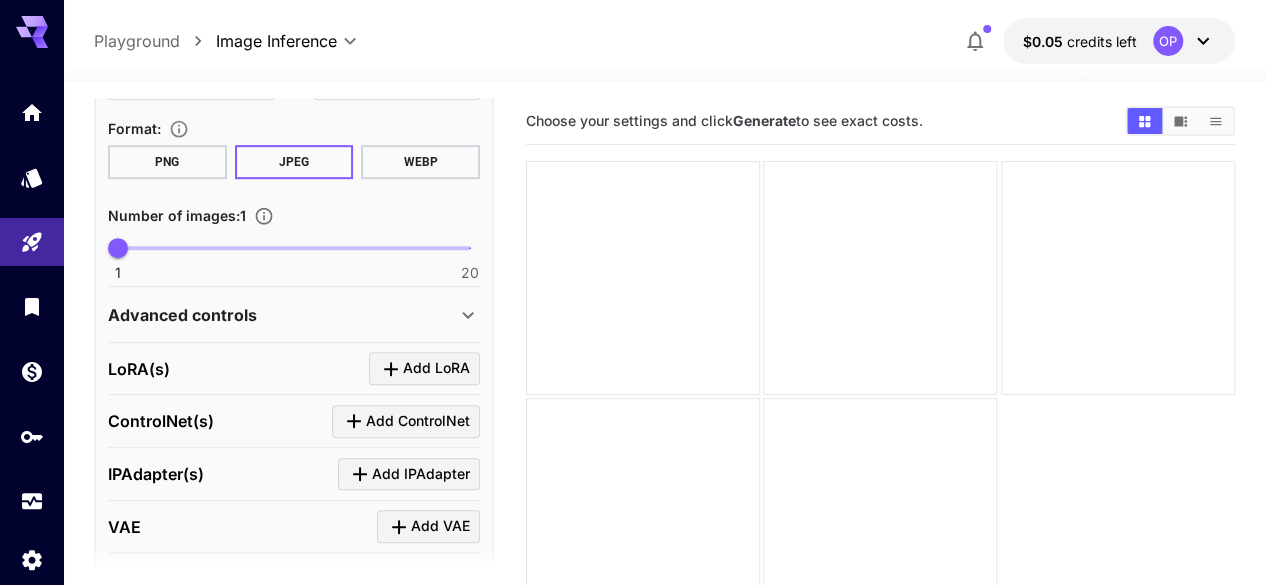 scroll, scrollTop: 718, scrollLeft: 0, axis: vertical 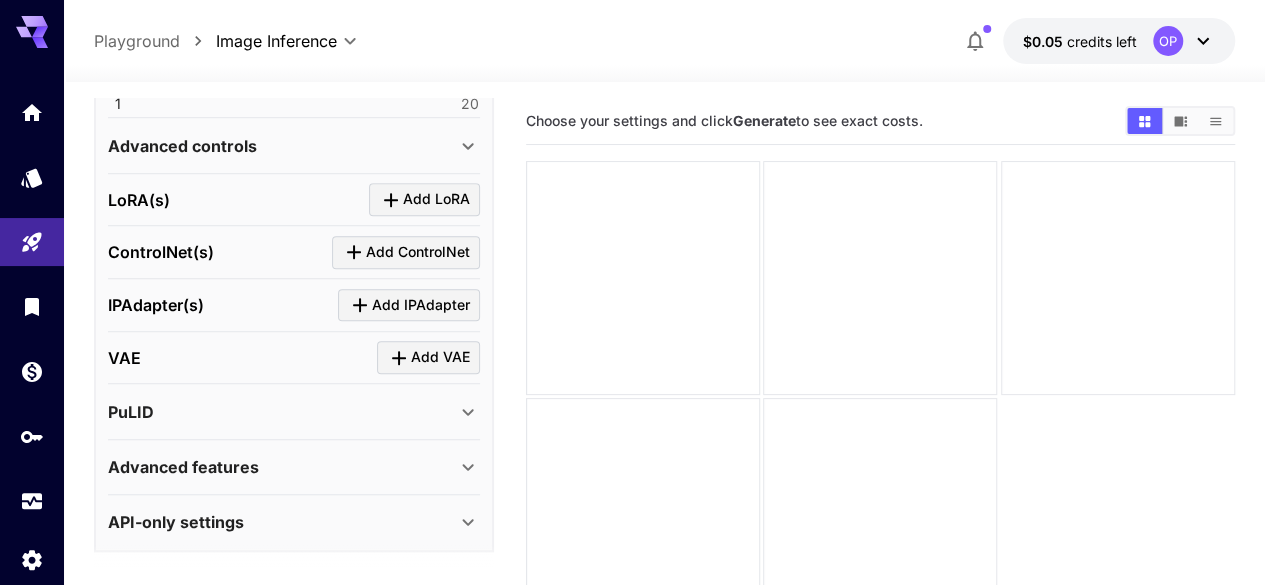 click 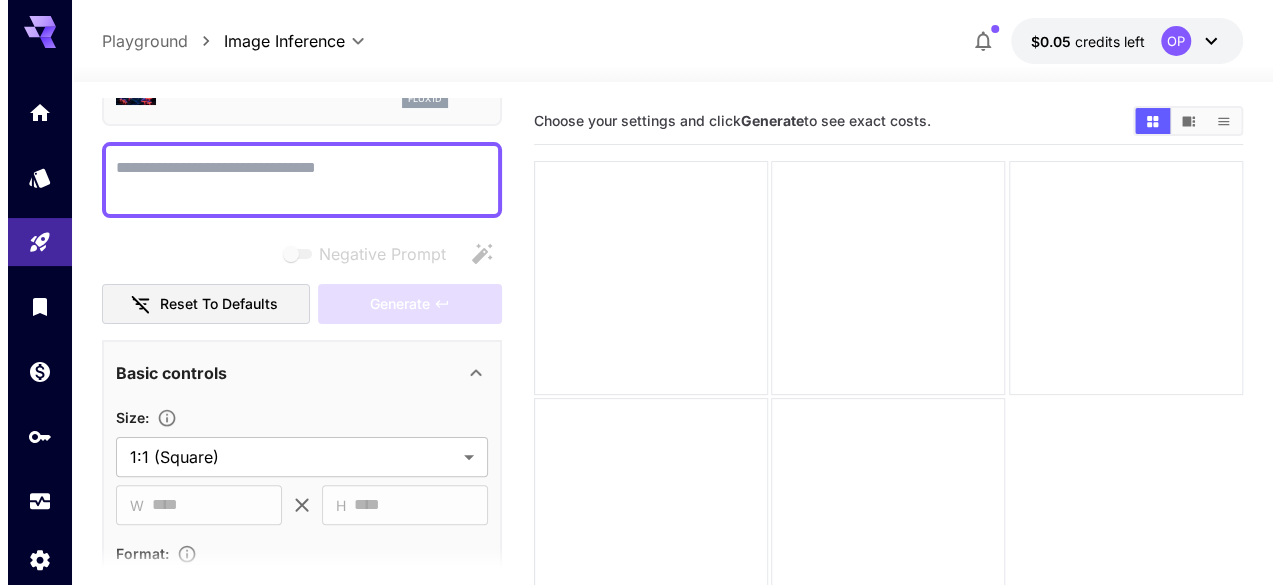 scroll, scrollTop: 0, scrollLeft: 0, axis: both 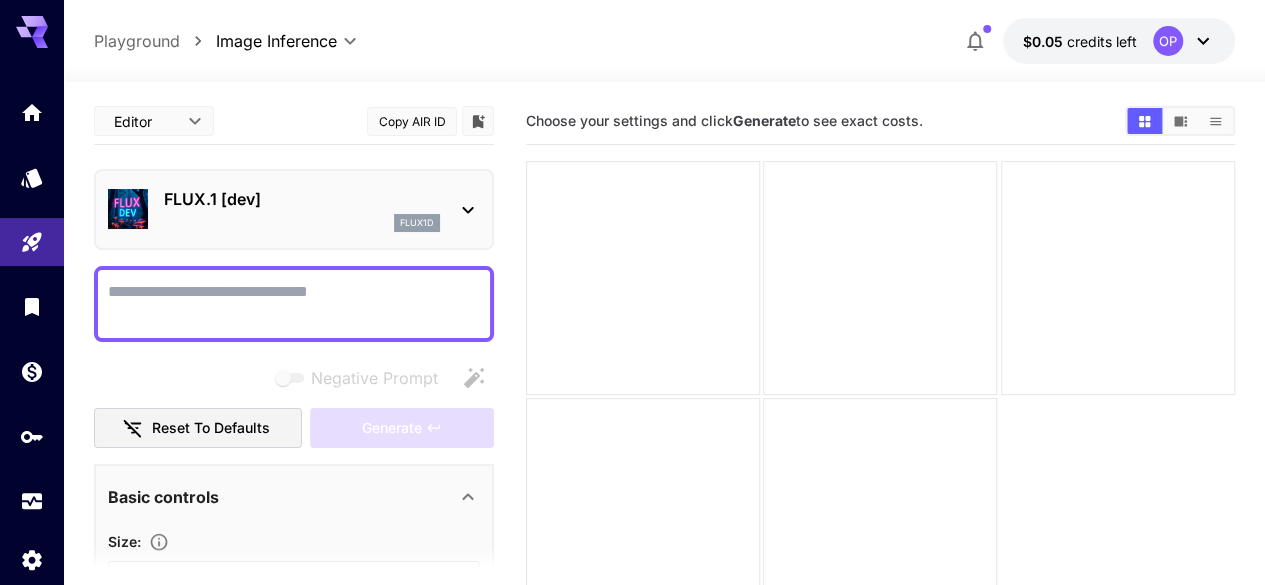 click on "FLUX.1 [dev]" at bounding box center (302, 199) 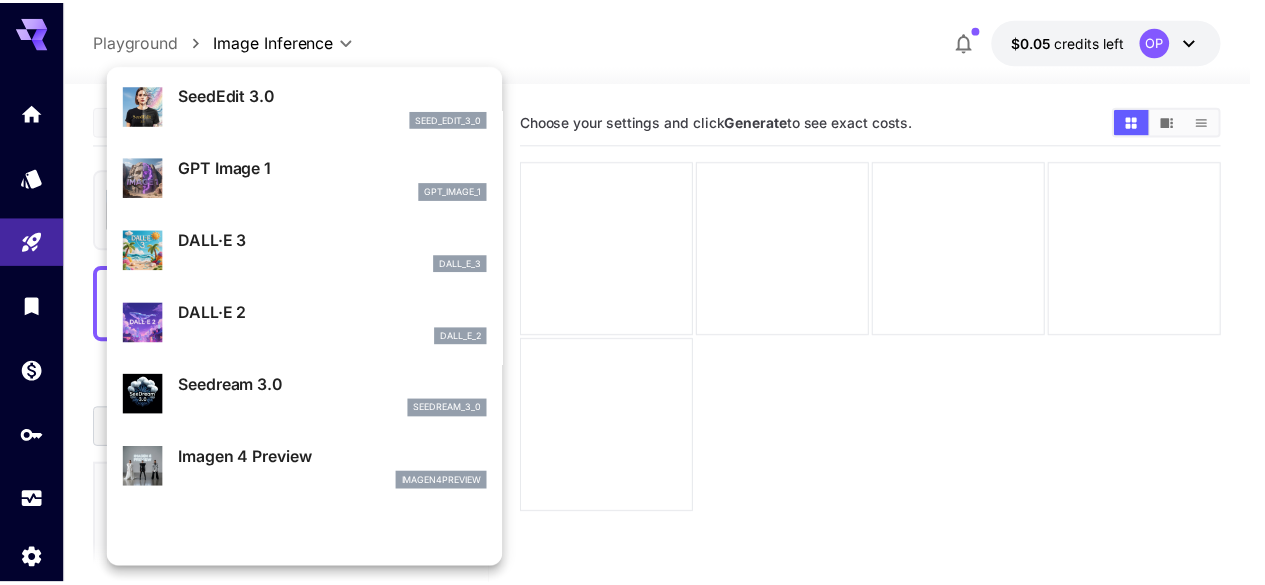 scroll, scrollTop: 0, scrollLeft: 0, axis: both 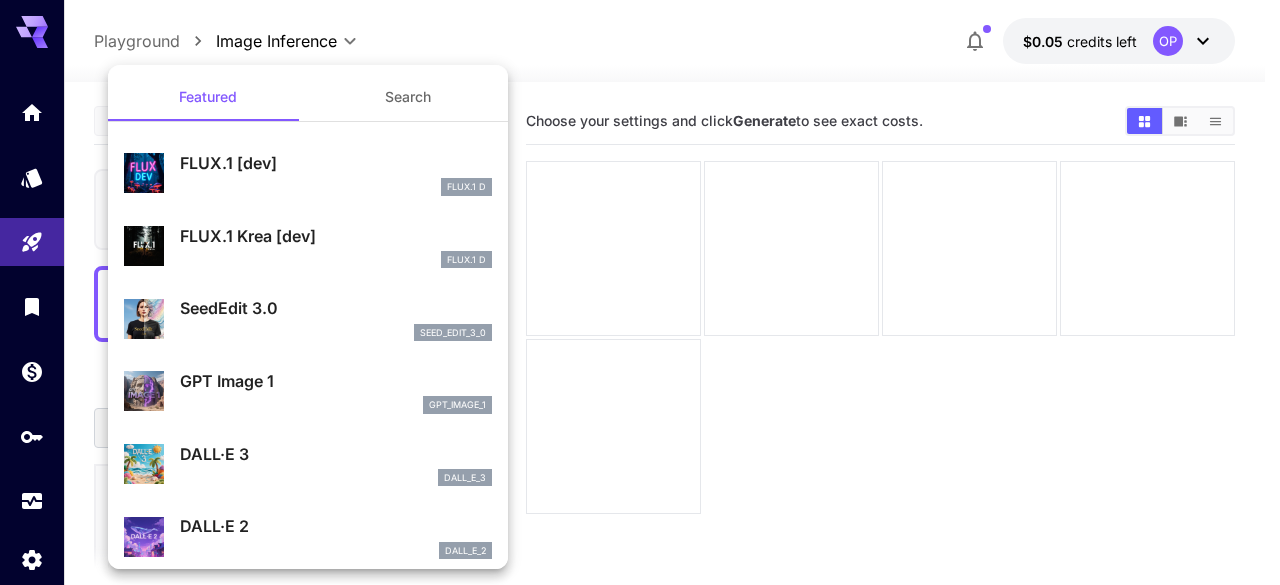 click at bounding box center [640, 292] 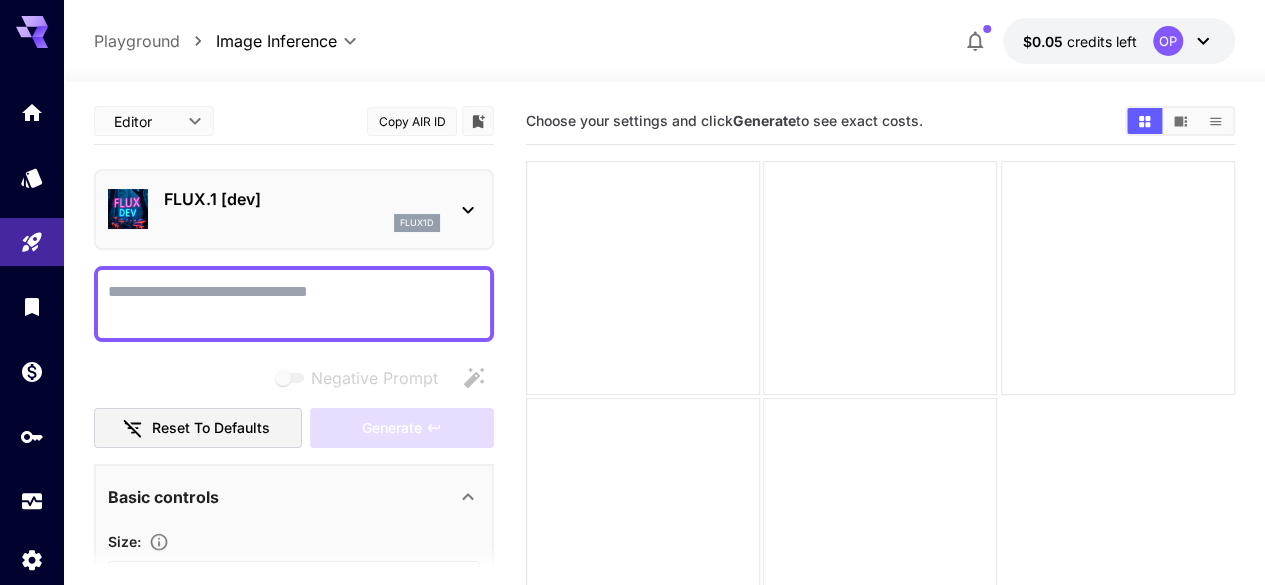 click on "Negative Prompt" at bounding box center (294, 304) 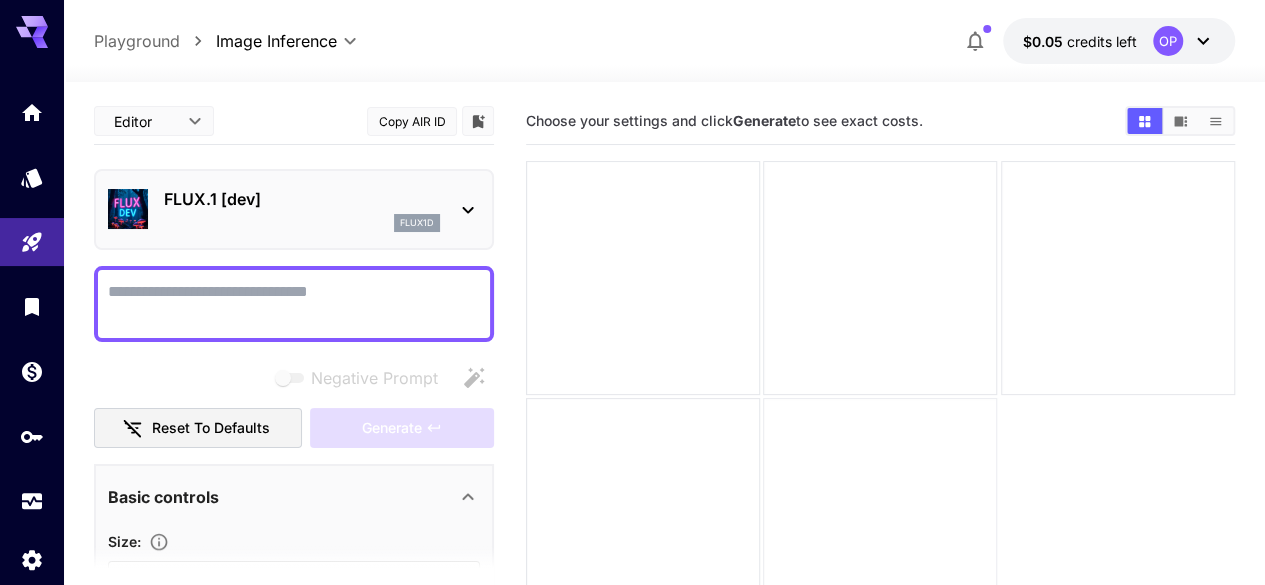 paste on "**********" 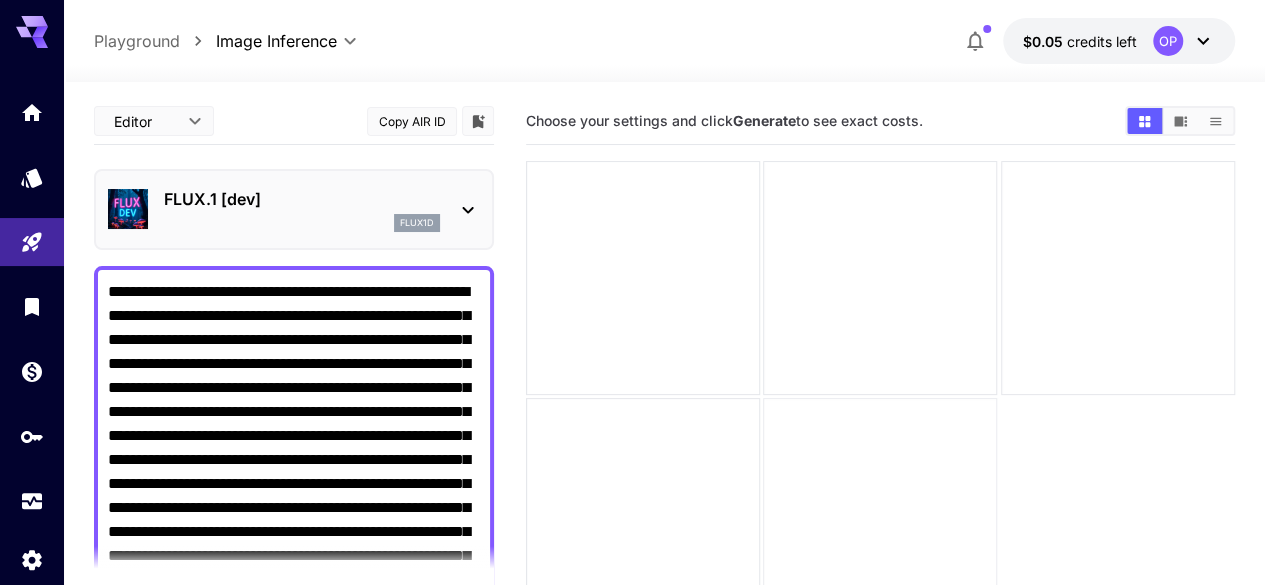 scroll, scrollTop: 10, scrollLeft: 0, axis: vertical 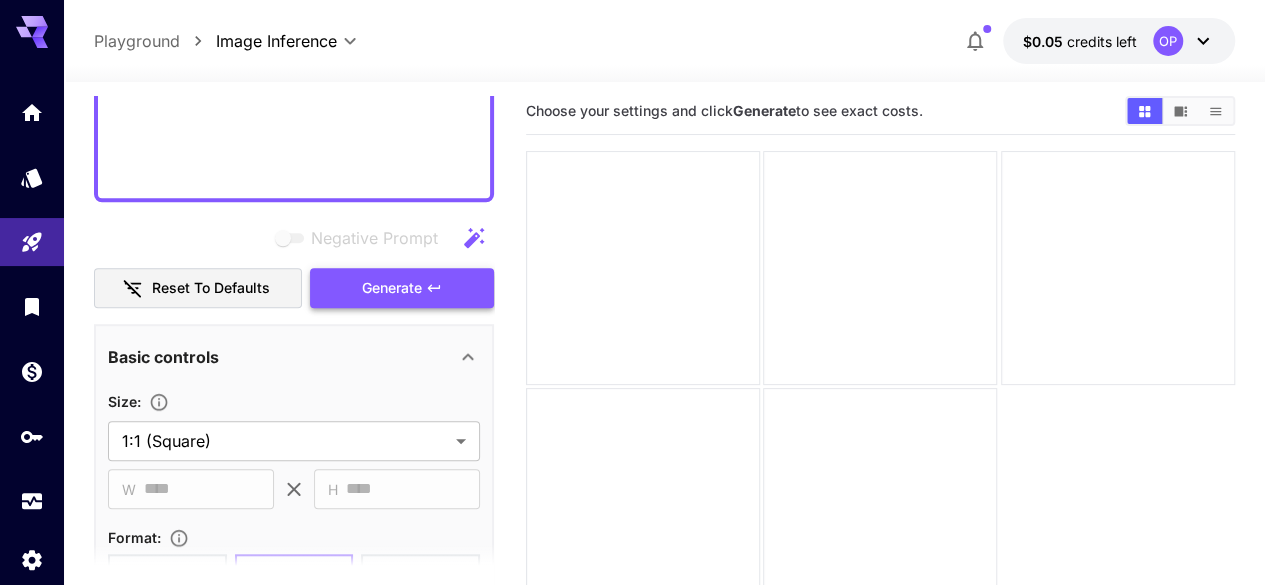 type on "**********" 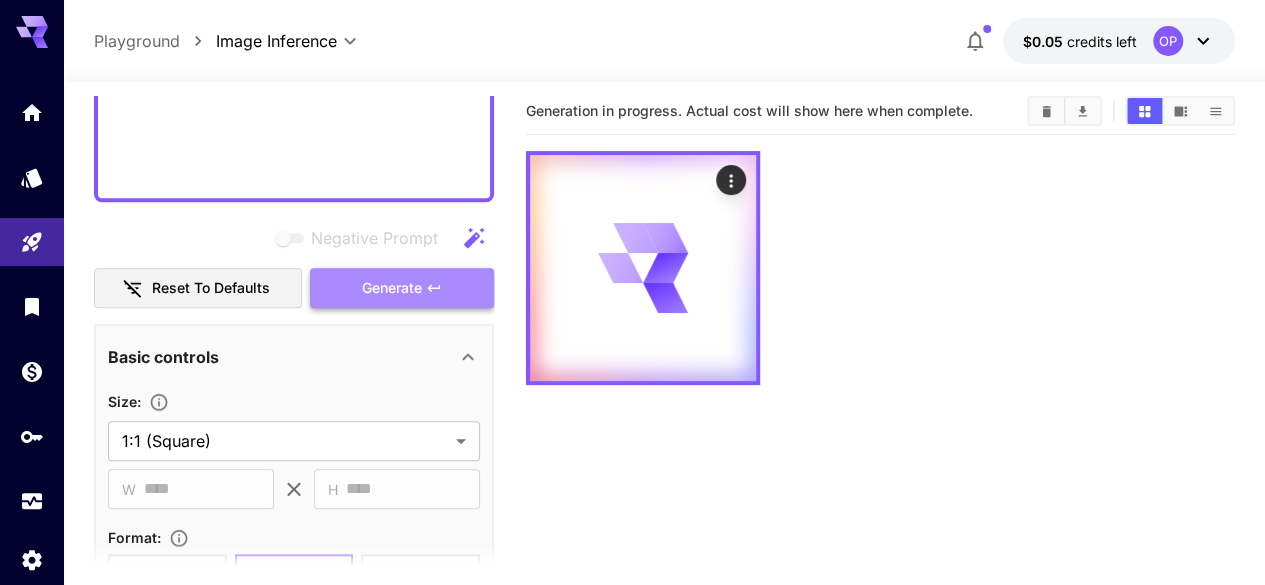 click on "Generate" at bounding box center (402, 288) 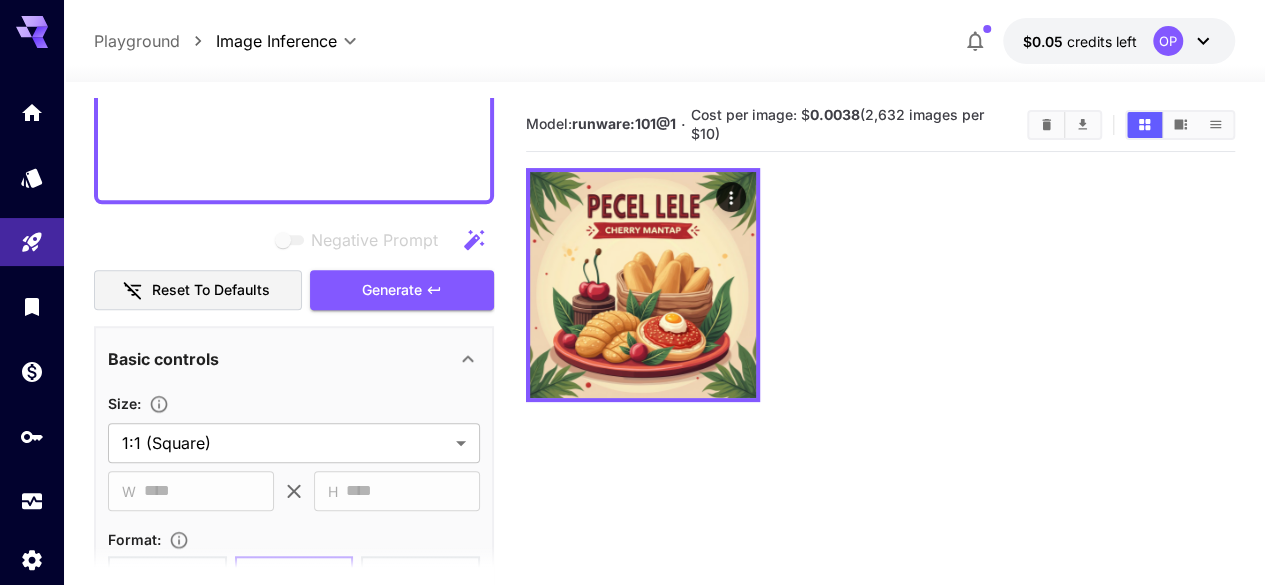 scroll, scrollTop: 1, scrollLeft: 0, axis: vertical 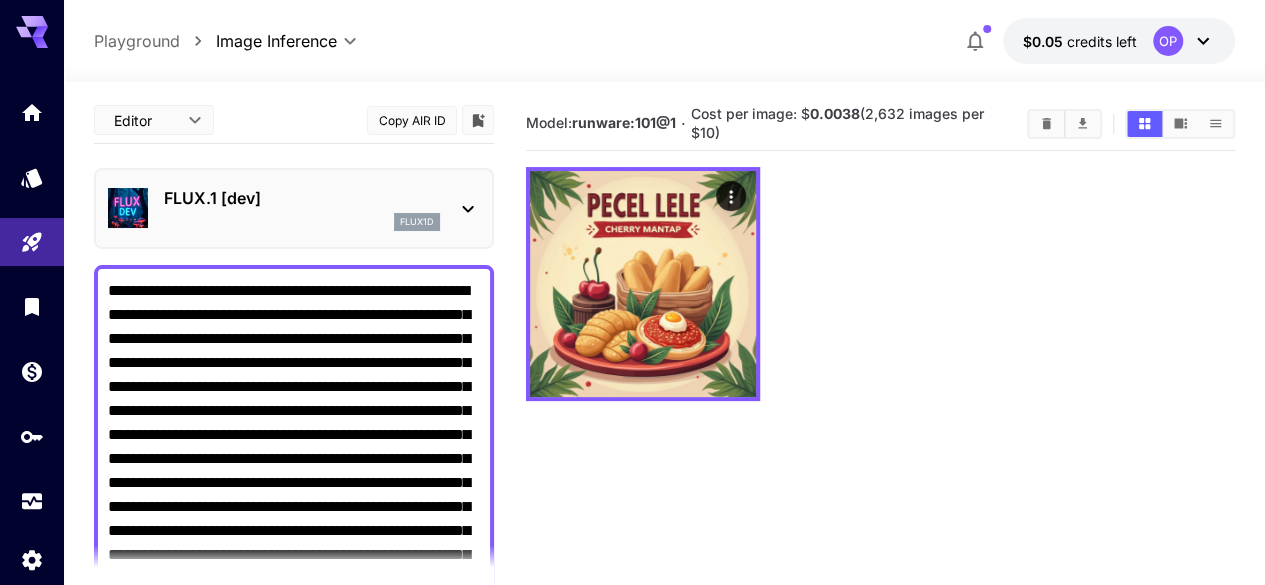 click 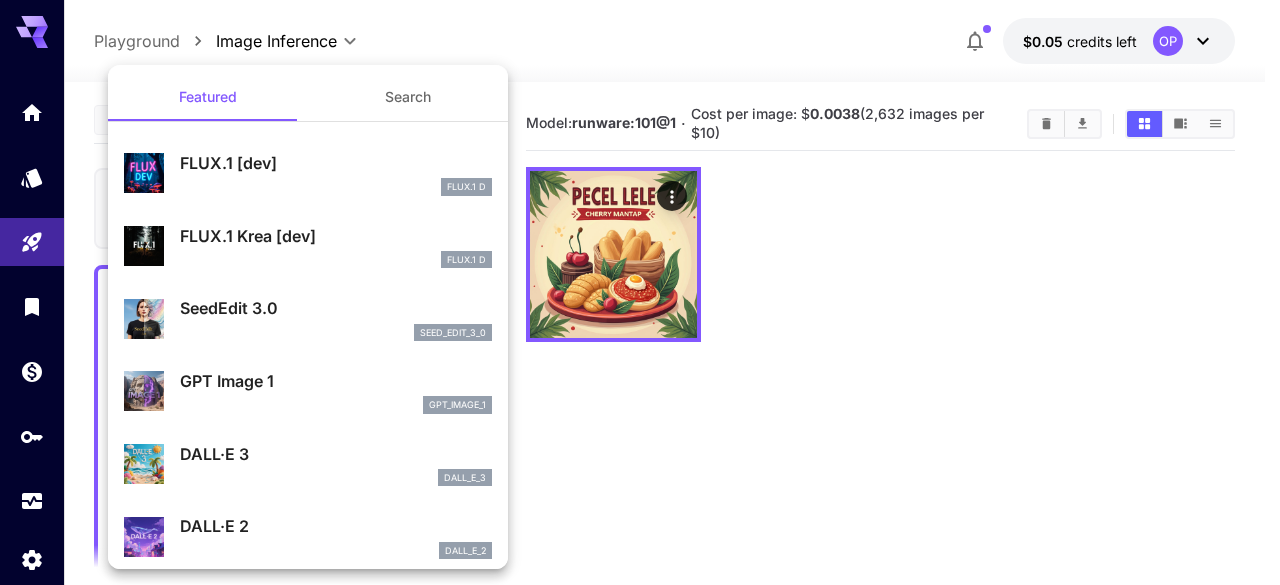click on "seed_edit_3_0" at bounding box center [336, 333] 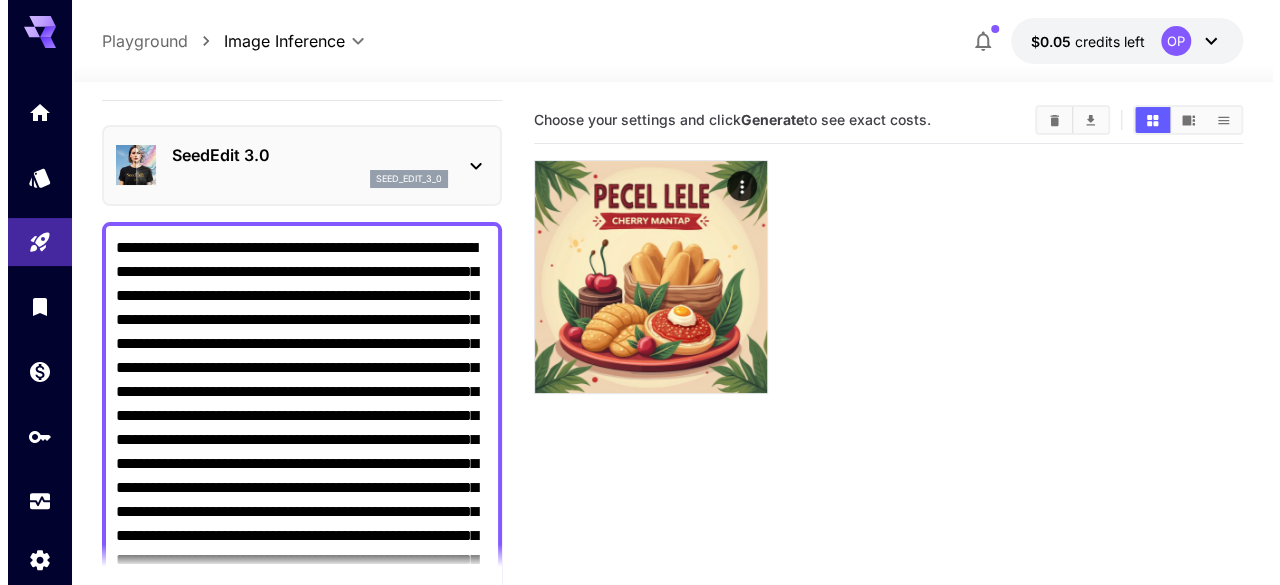 scroll, scrollTop: 0, scrollLeft: 0, axis: both 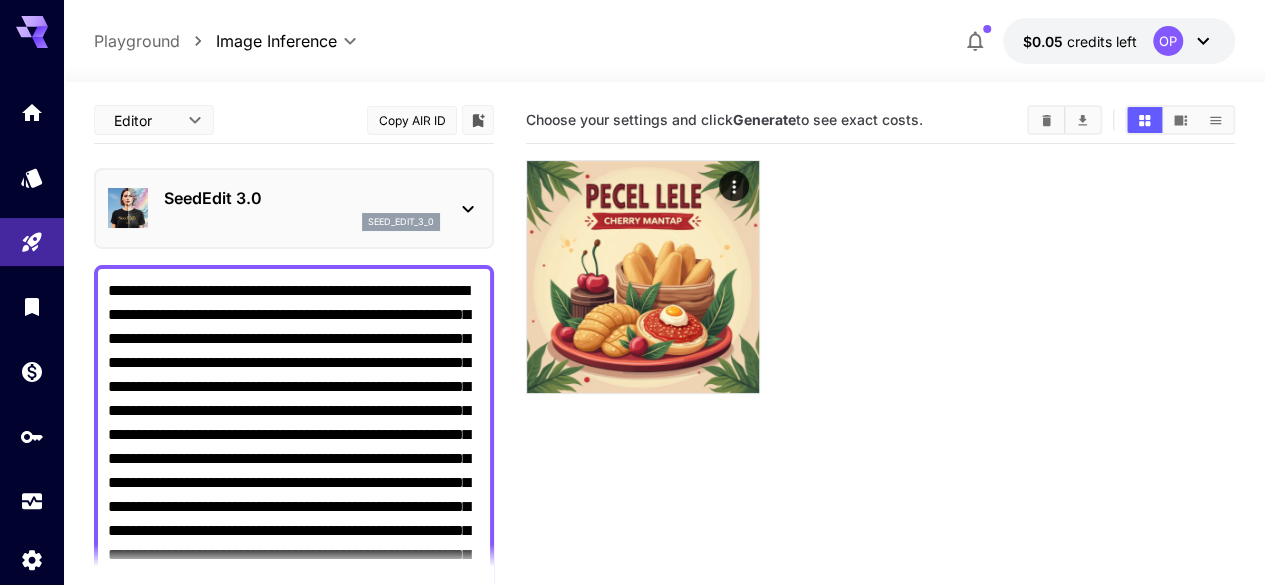 click on "SeedEdit 3.0" at bounding box center [302, 198] 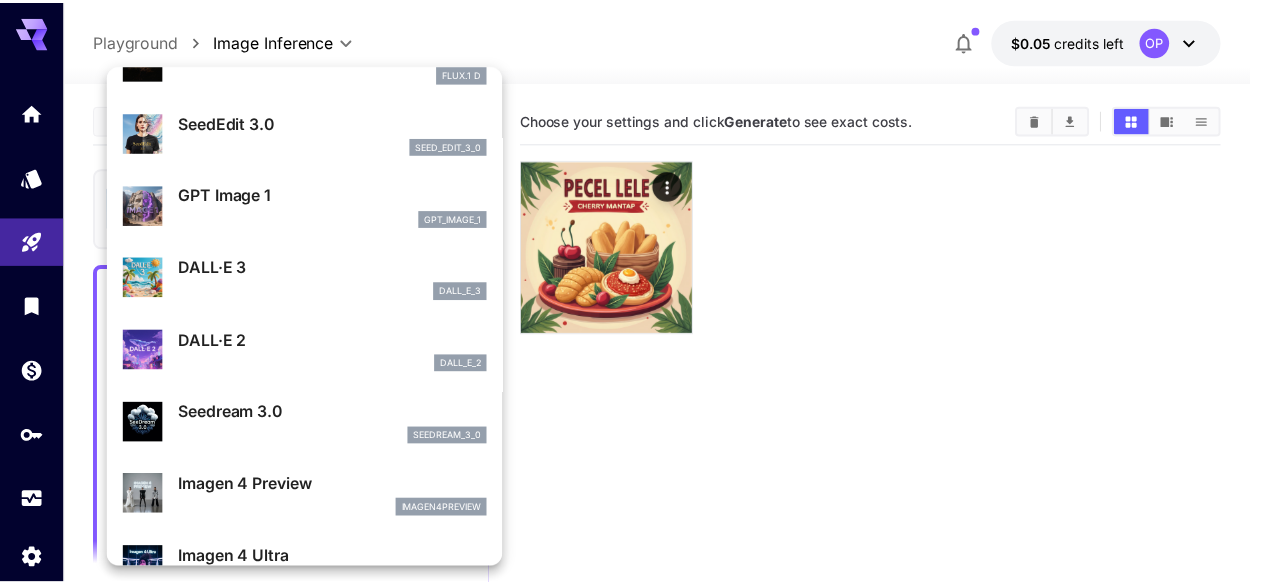 scroll, scrollTop: 194, scrollLeft: 0, axis: vertical 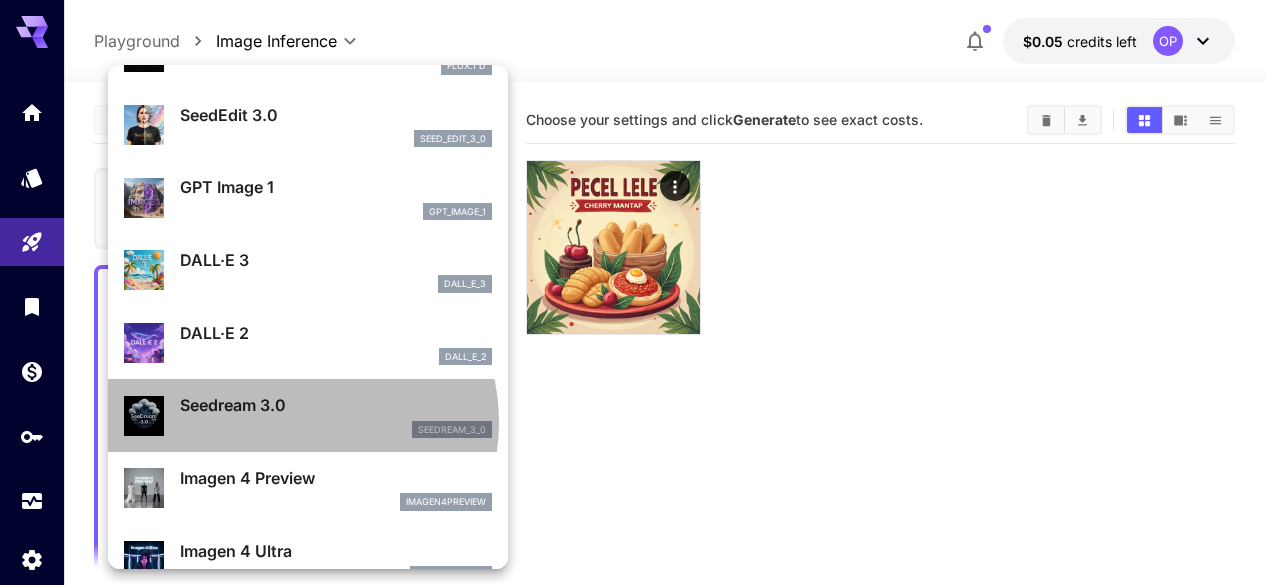 click on "seedream_3_0" at bounding box center (336, 430) 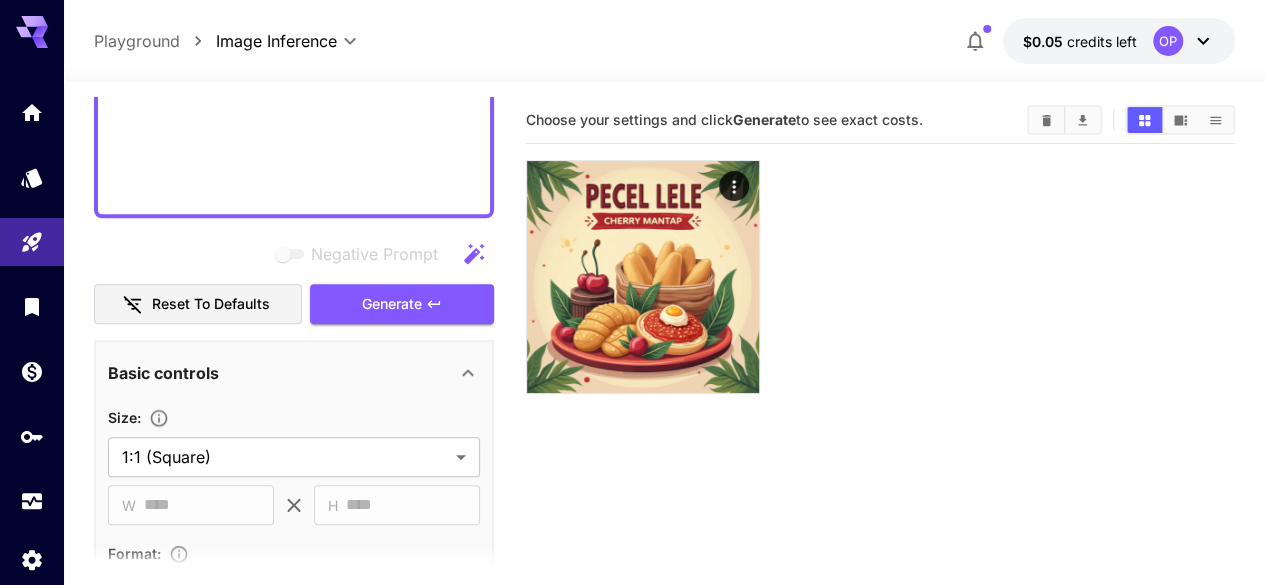 scroll, scrollTop: 736, scrollLeft: 0, axis: vertical 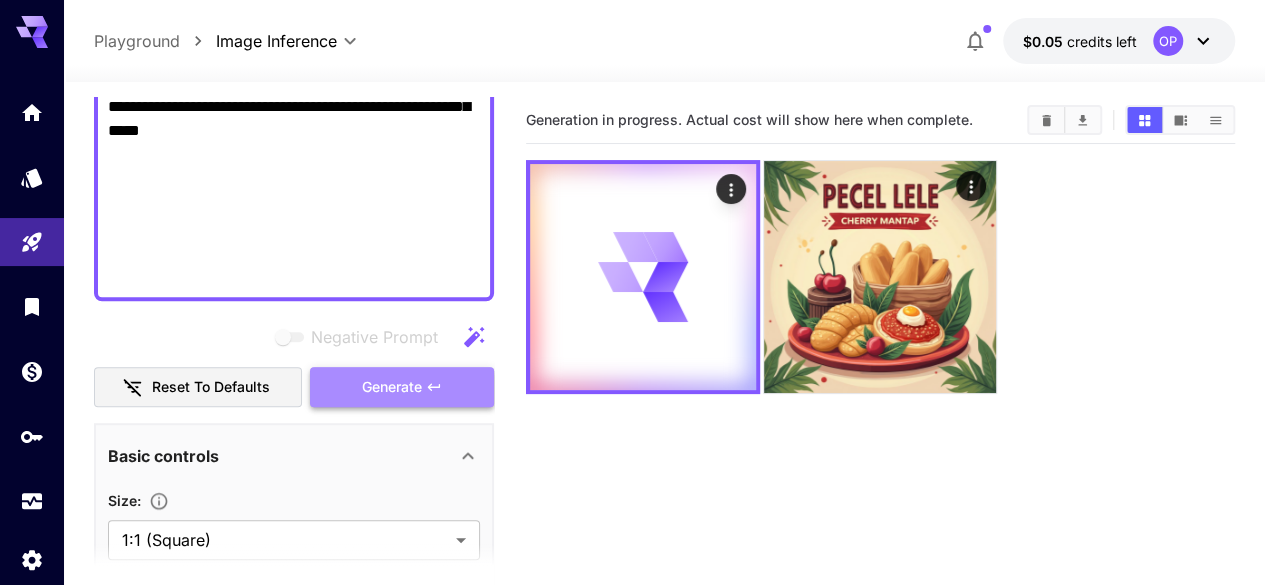 click on "Generate" at bounding box center (392, 387) 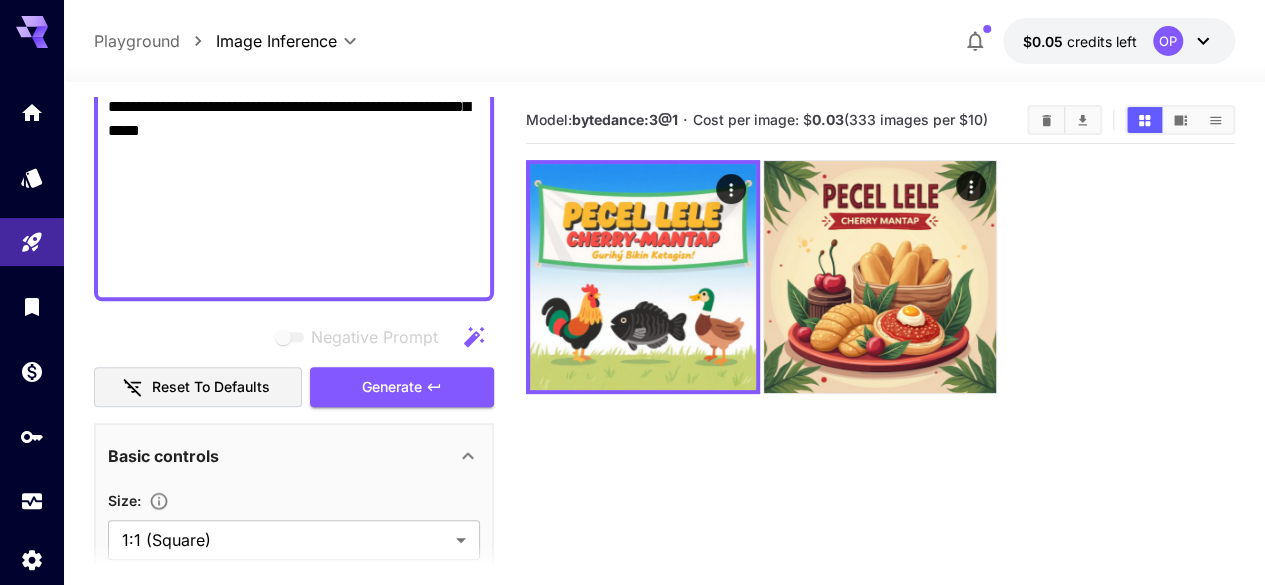scroll, scrollTop: 0, scrollLeft: 0, axis: both 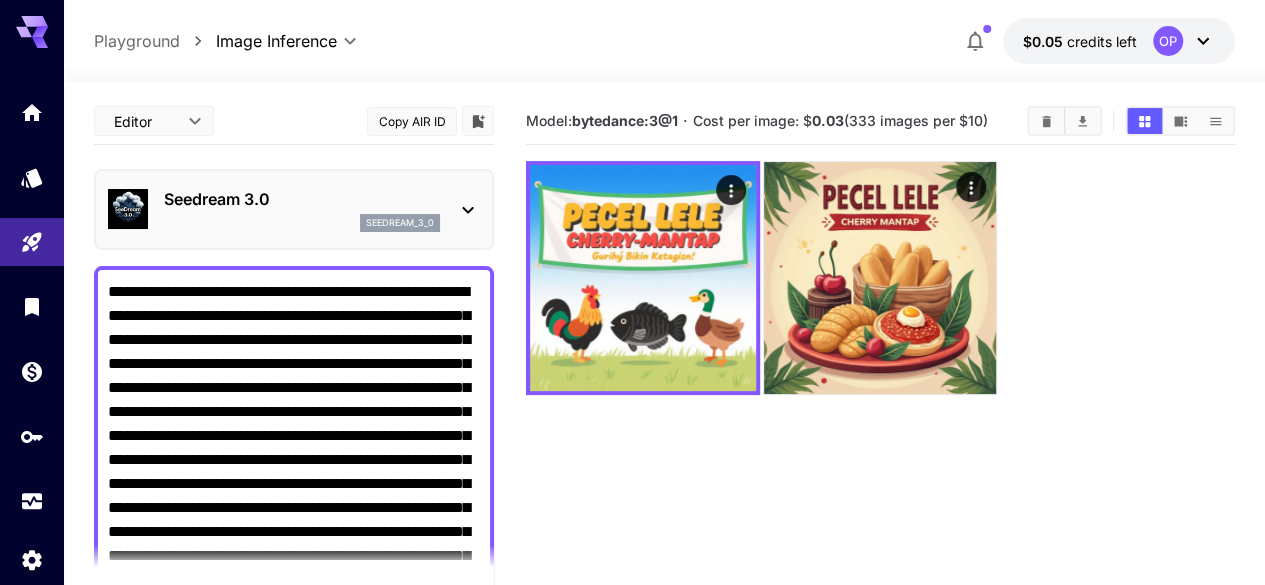 click on "Seedream 3.0" at bounding box center (302, 199) 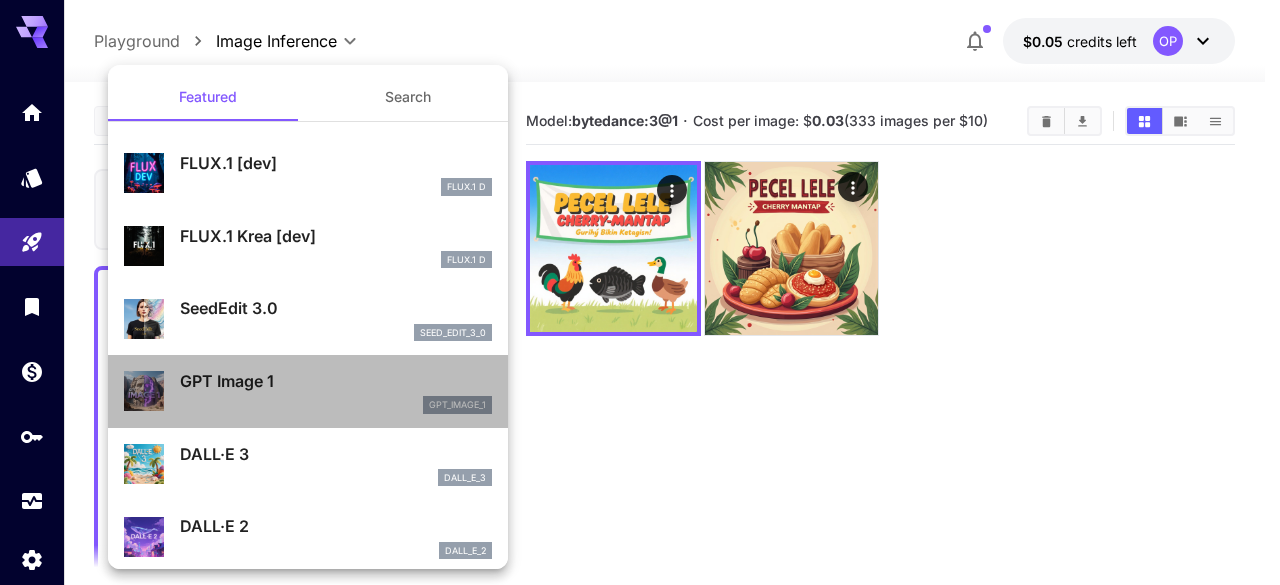click on "GPT Image 1" at bounding box center (336, 381) 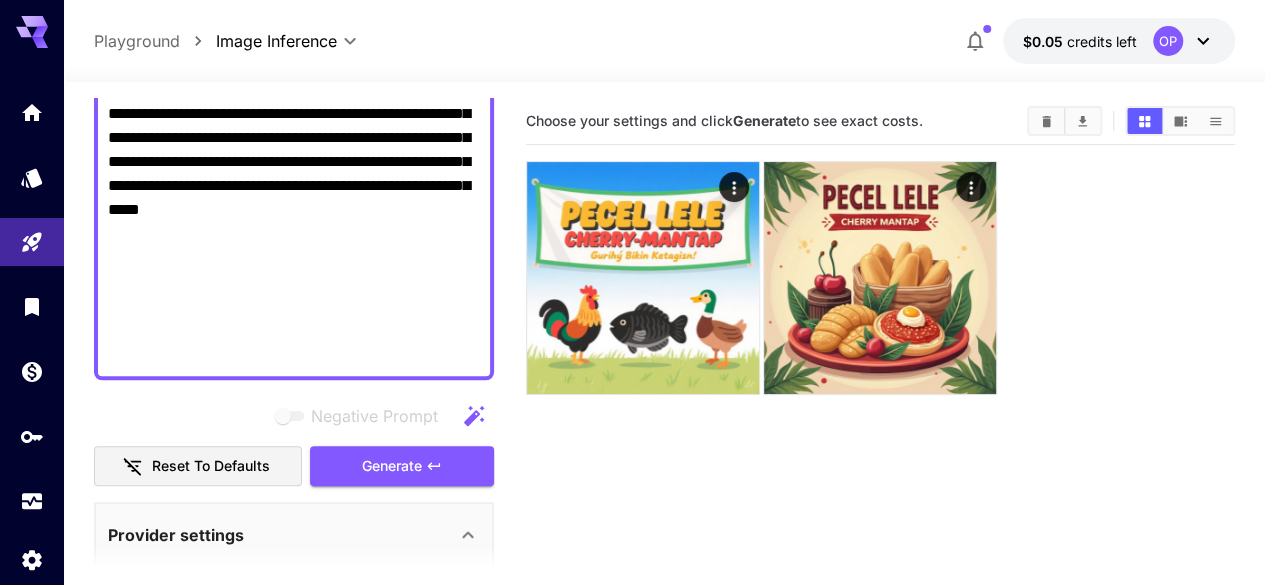 scroll, scrollTop: 657, scrollLeft: 0, axis: vertical 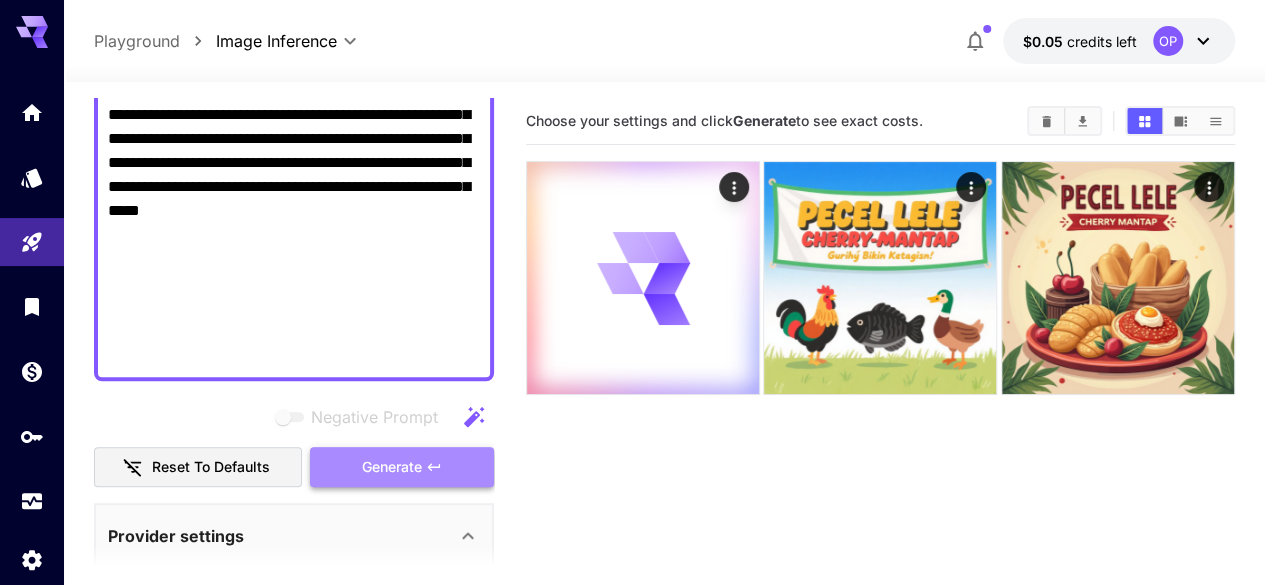 click on "Generate" at bounding box center (402, 467) 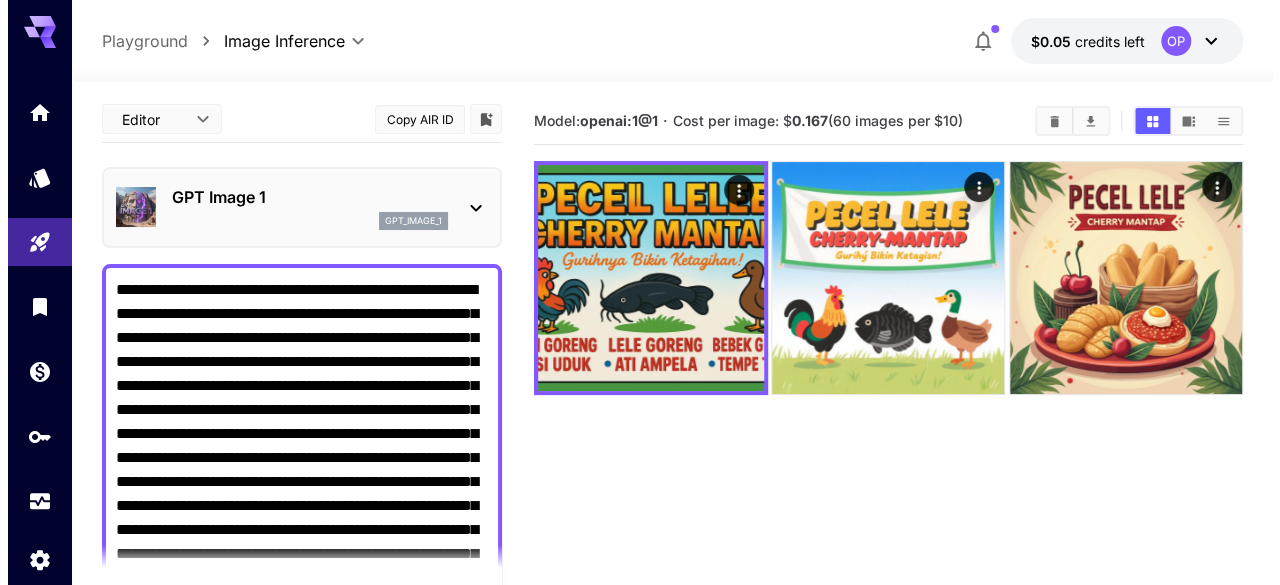scroll, scrollTop: 0, scrollLeft: 0, axis: both 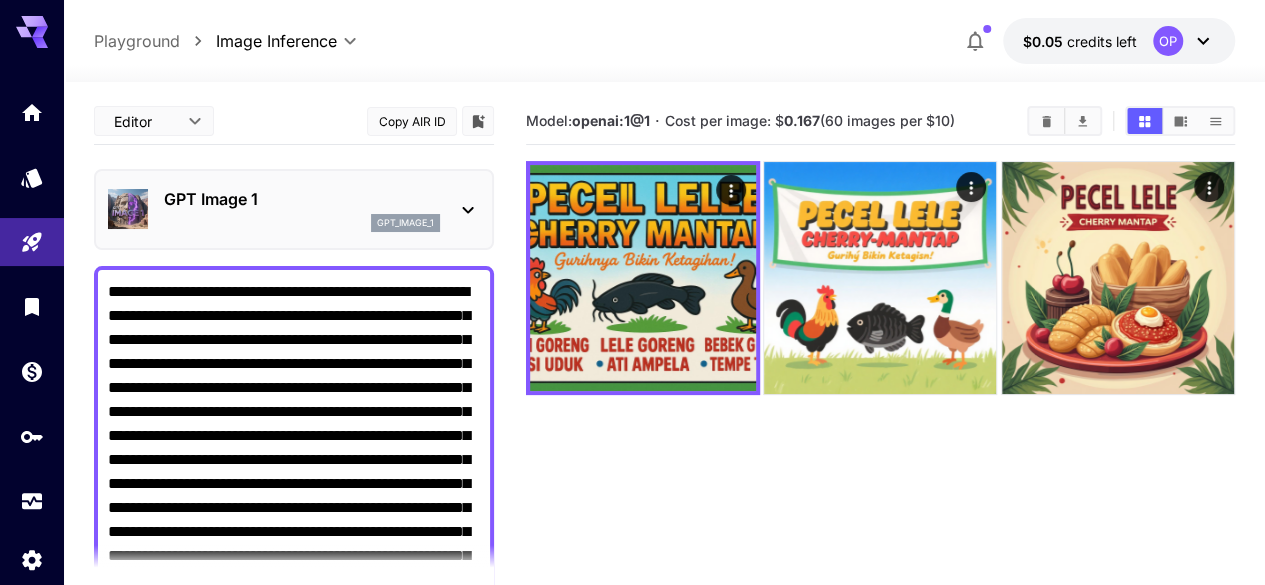 click on "GPT Image 1 gpt_image_1" at bounding box center [294, 209] 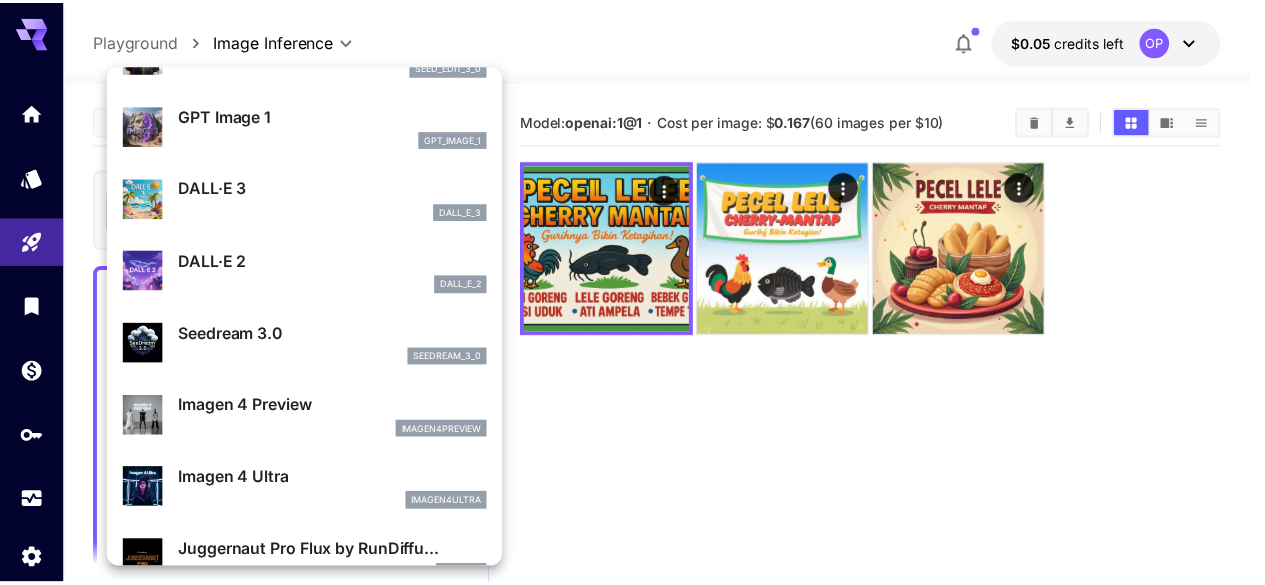 scroll, scrollTop: 362, scrollLeft: 0, axis: vertical 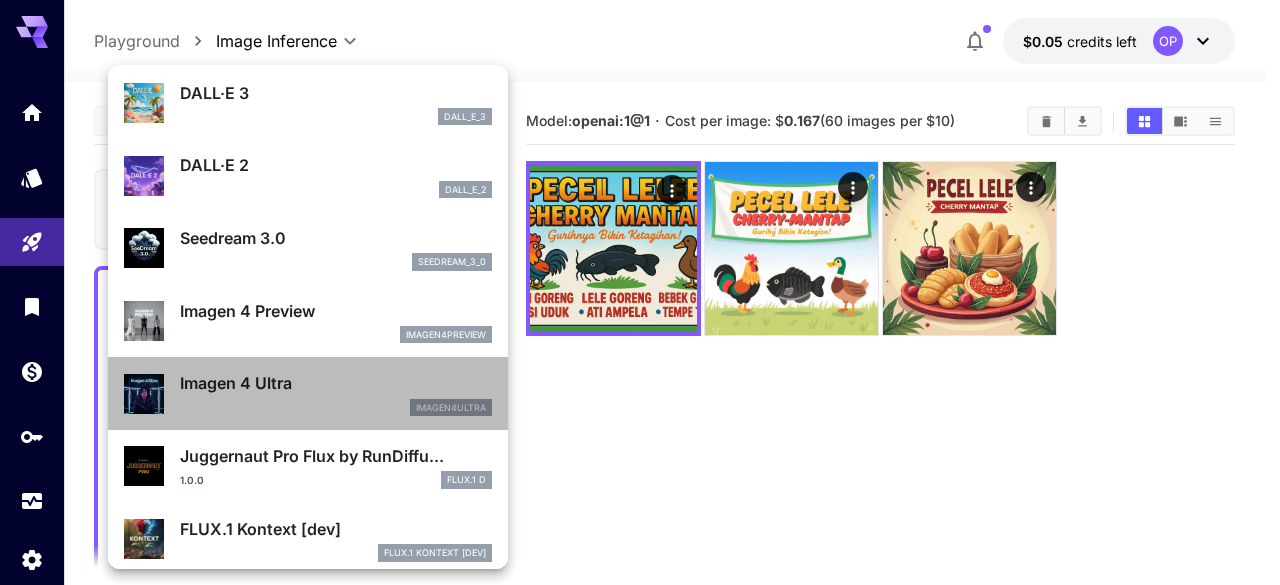 click on "Imagen 4 Ultra imagen4ultra" at bounding box center (336, 393) 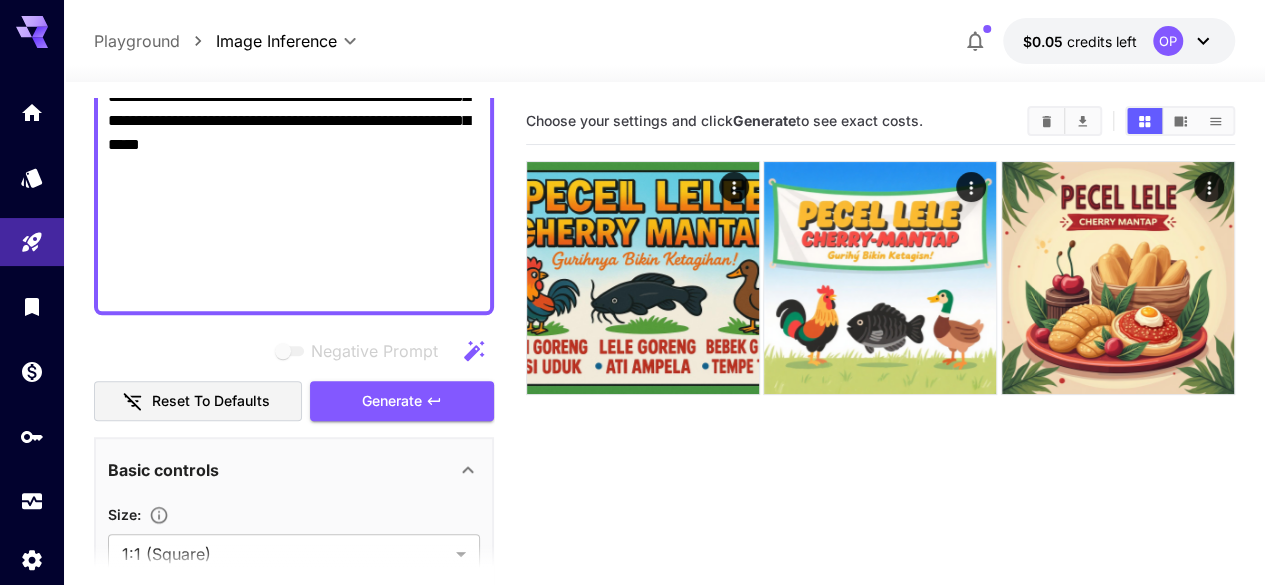 scroll, scrollTop: 726, scrollLeft: 0, axis: vertical 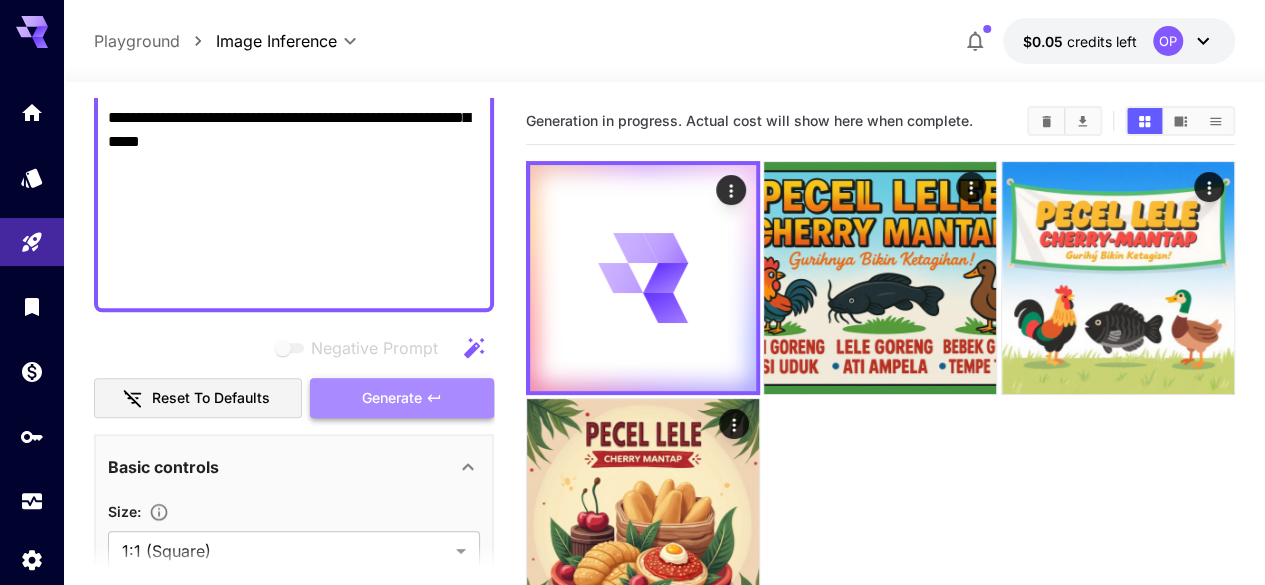 click on "Generate" at bounding box center [402, 398] 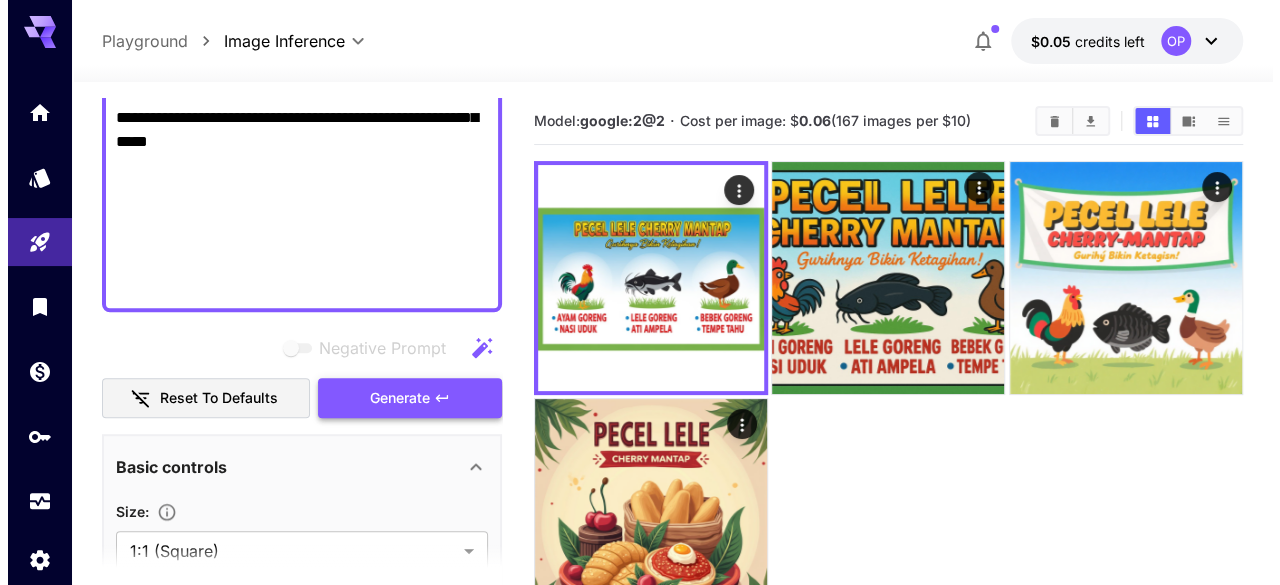 scroll, scrollTop: 0, scrollLeft: 0, axis: both 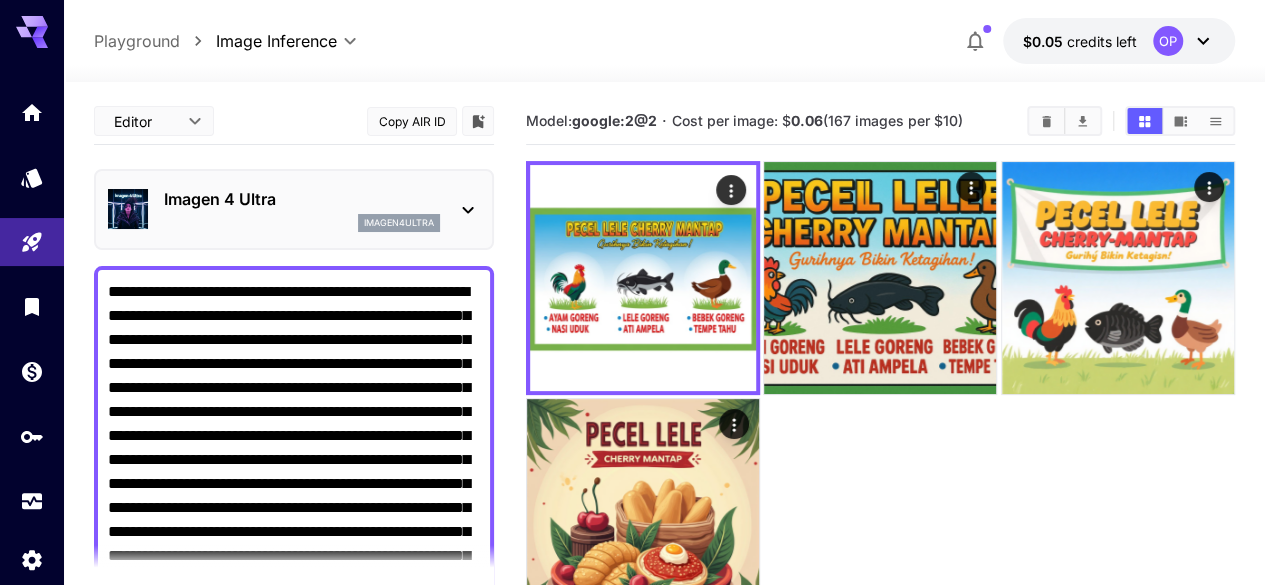 click on "Imagen 4 Ultra" at bounding box center (302, 199) 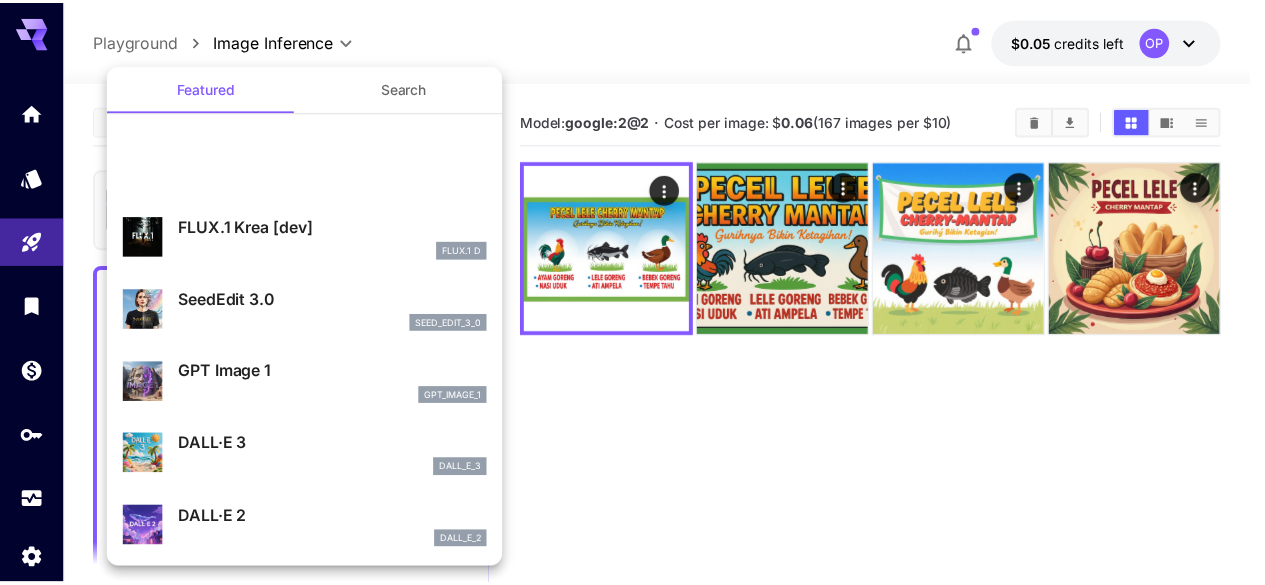 scroll, scrollTop: 0, scrollLeft: 0, axis: both 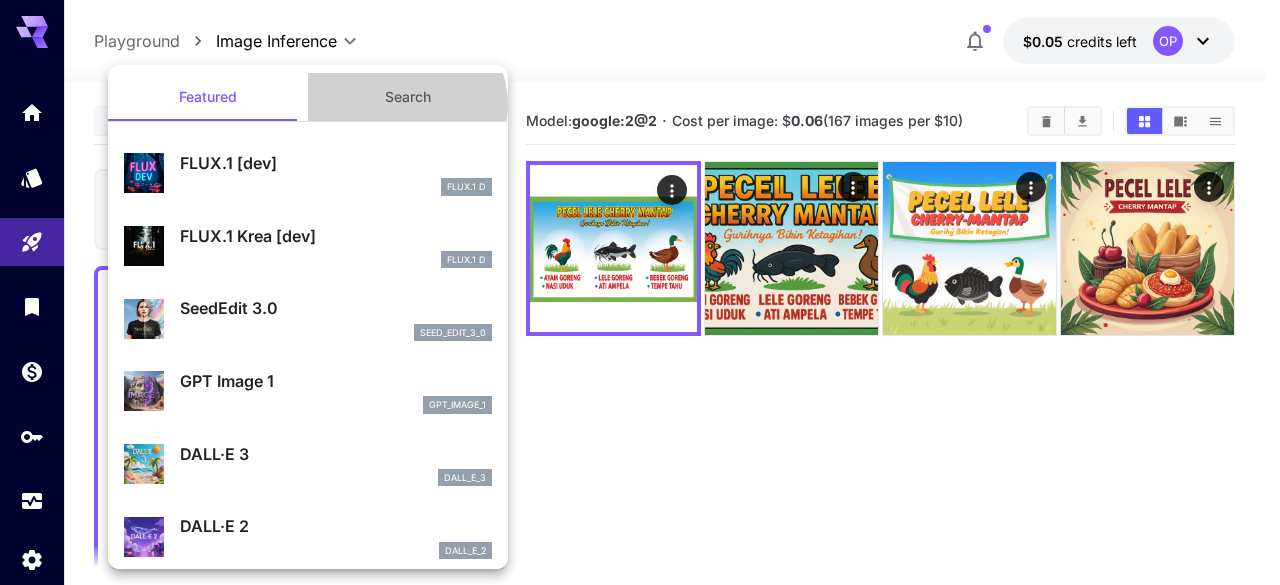 click on "Search" at bounding box center (408, 97) 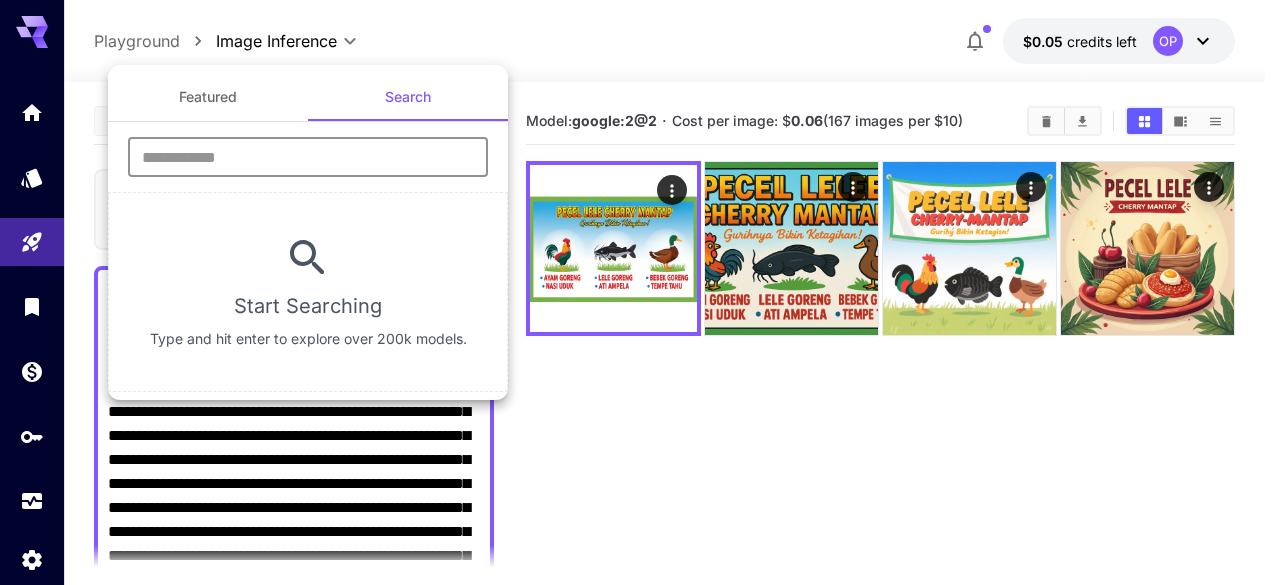 click at bounding box center (308, 157) 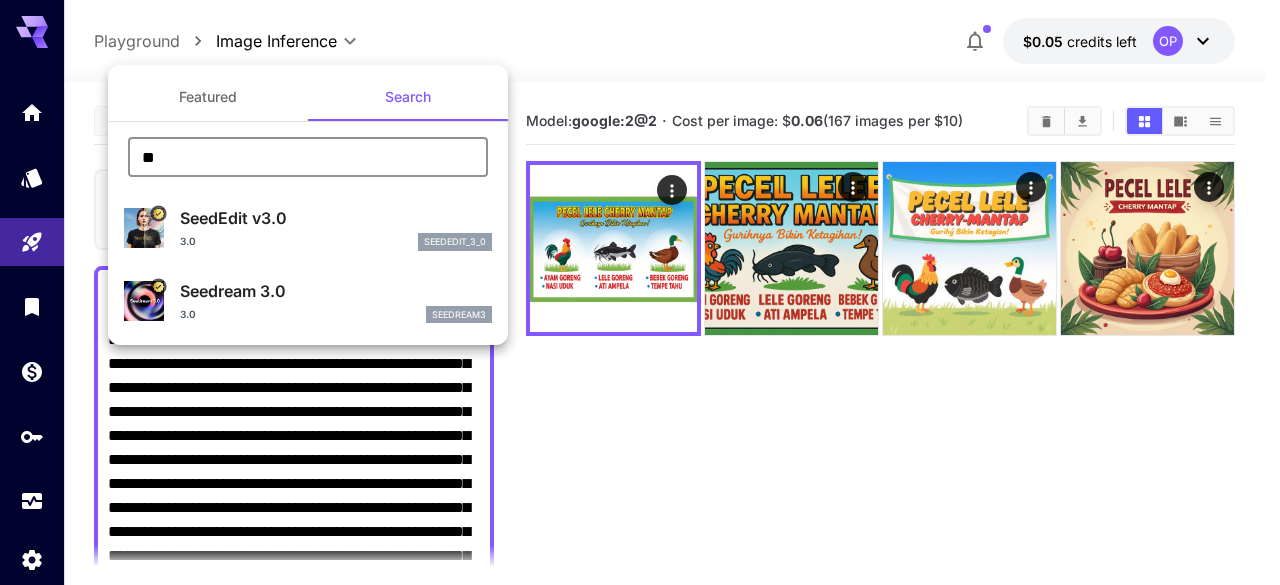 type on "*" 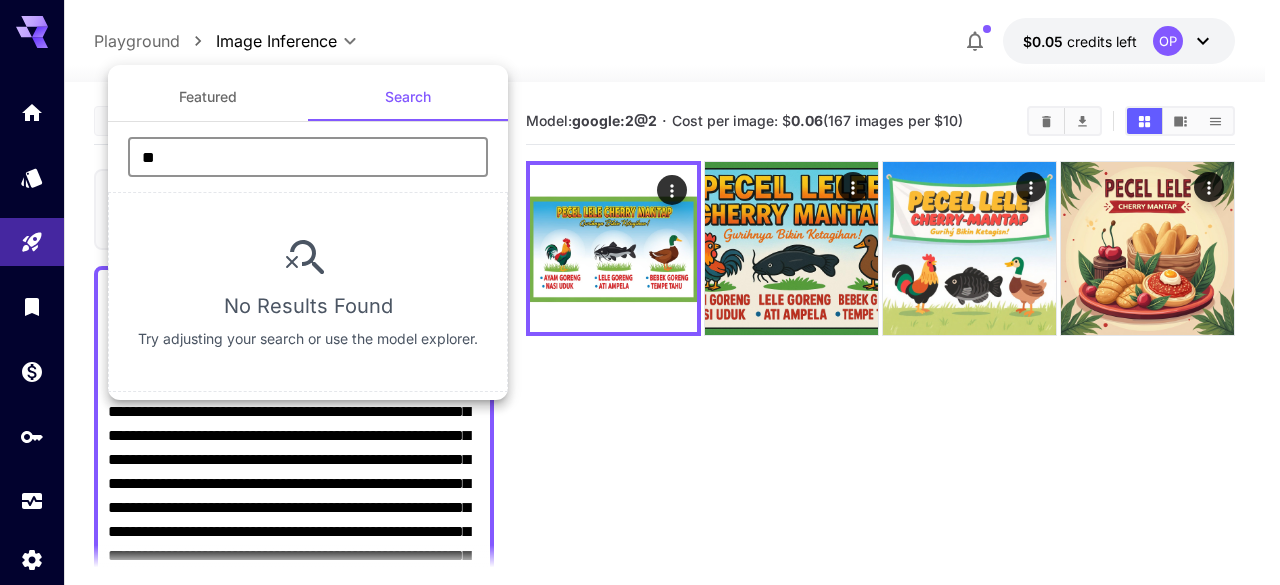 type on "*" 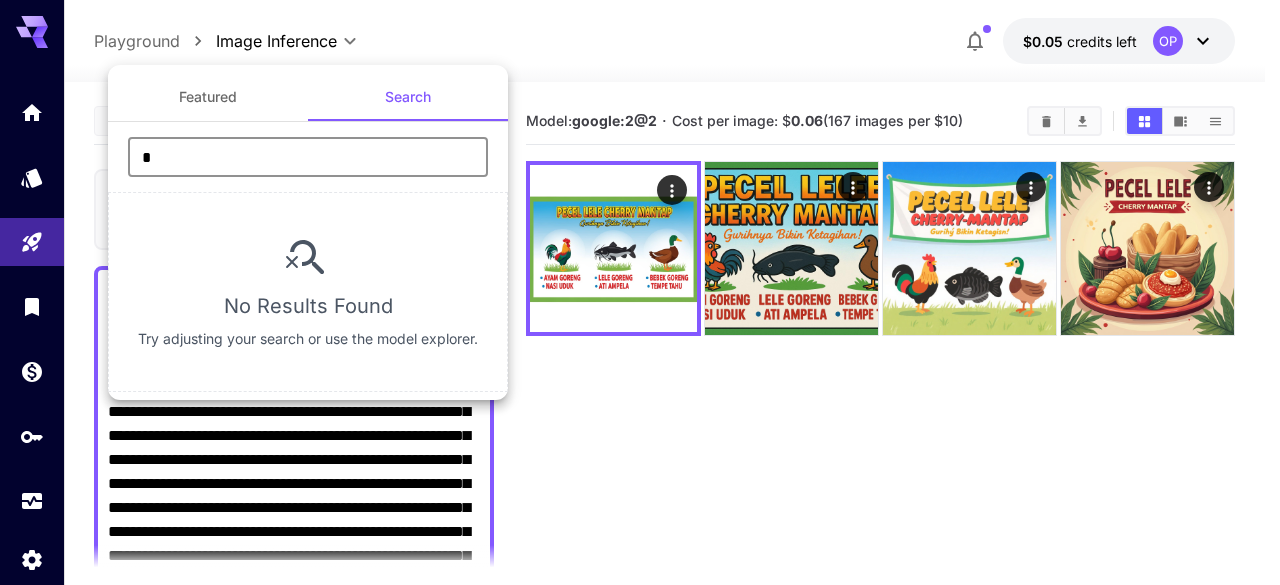 type 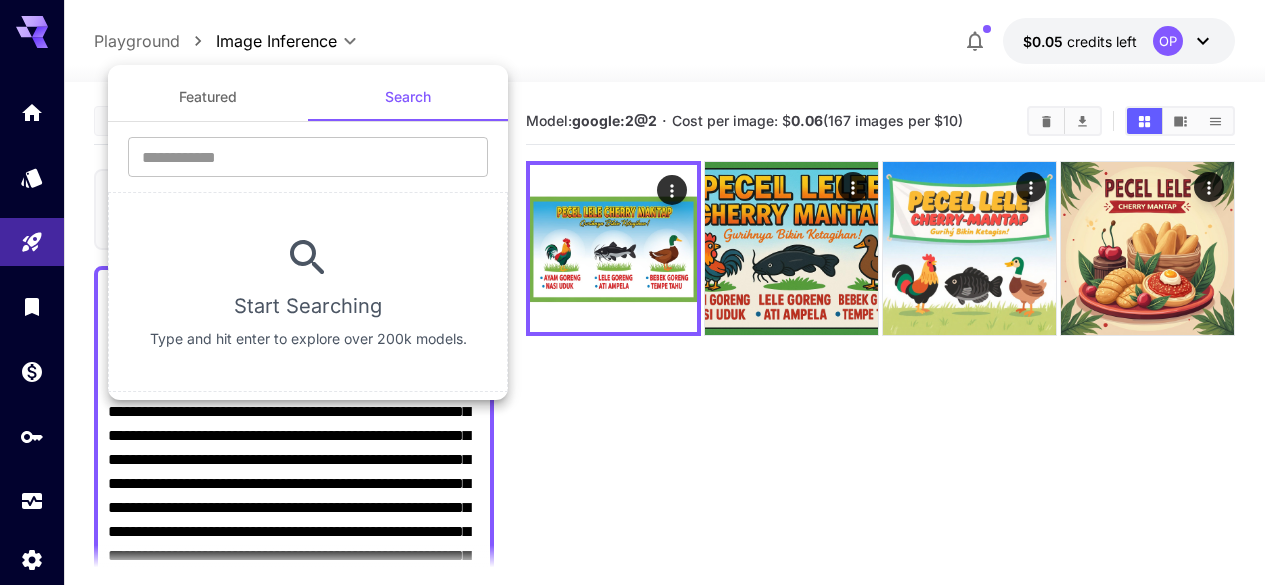 click at bounding box center [640, 292] 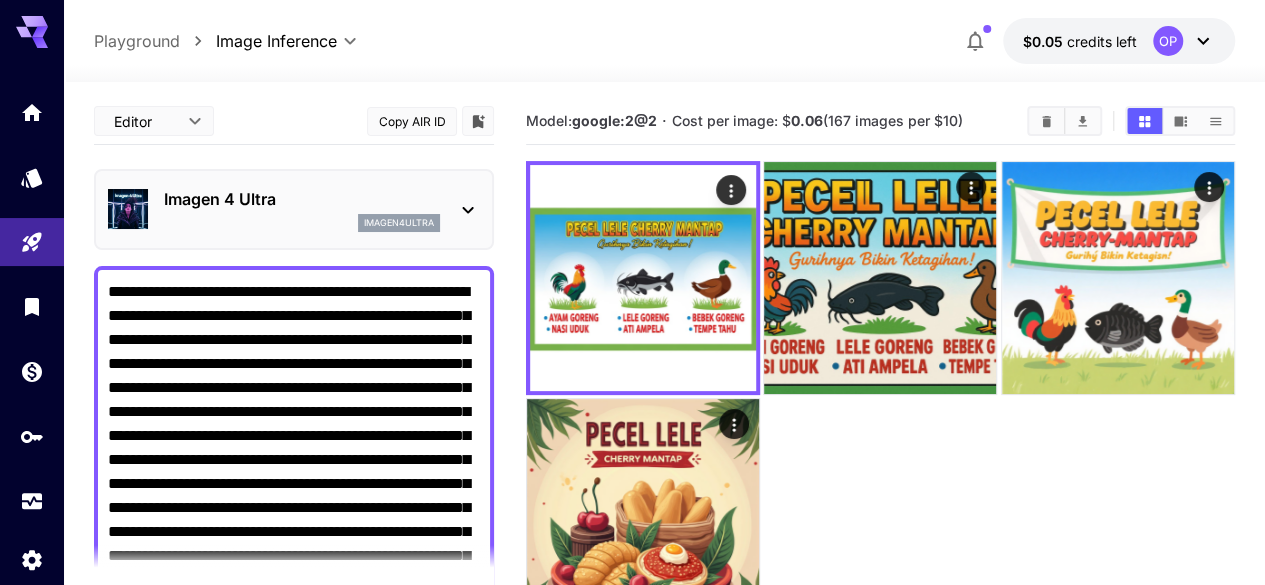 click on "Playground" at bounding box center (137, 41) 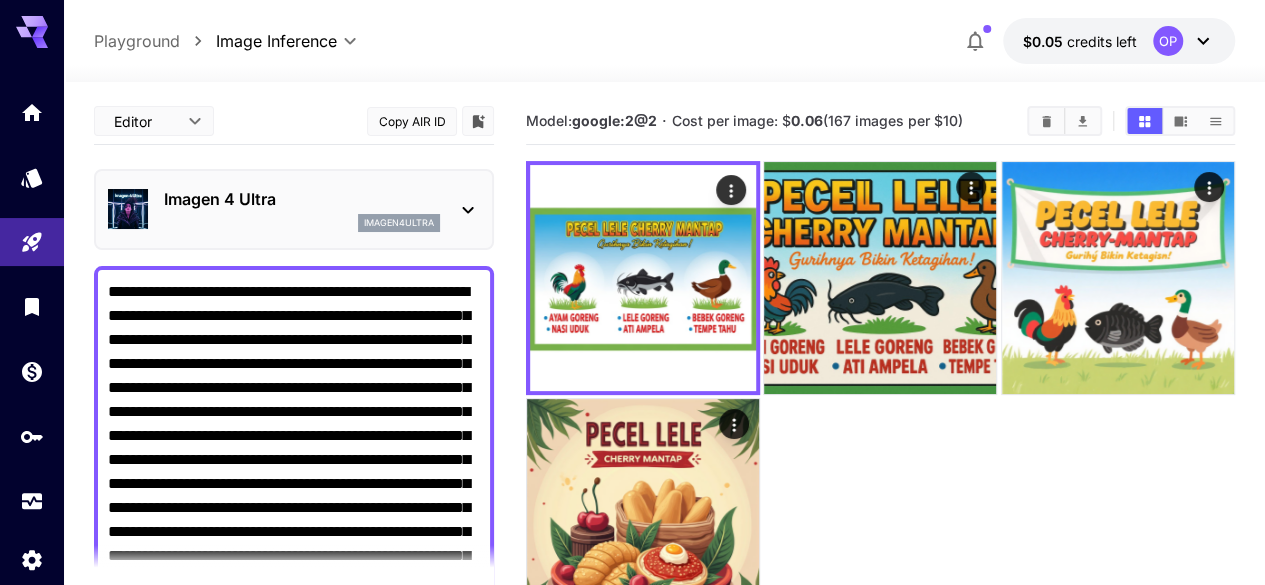 click on "Playground" at bounding box center (137, 41) 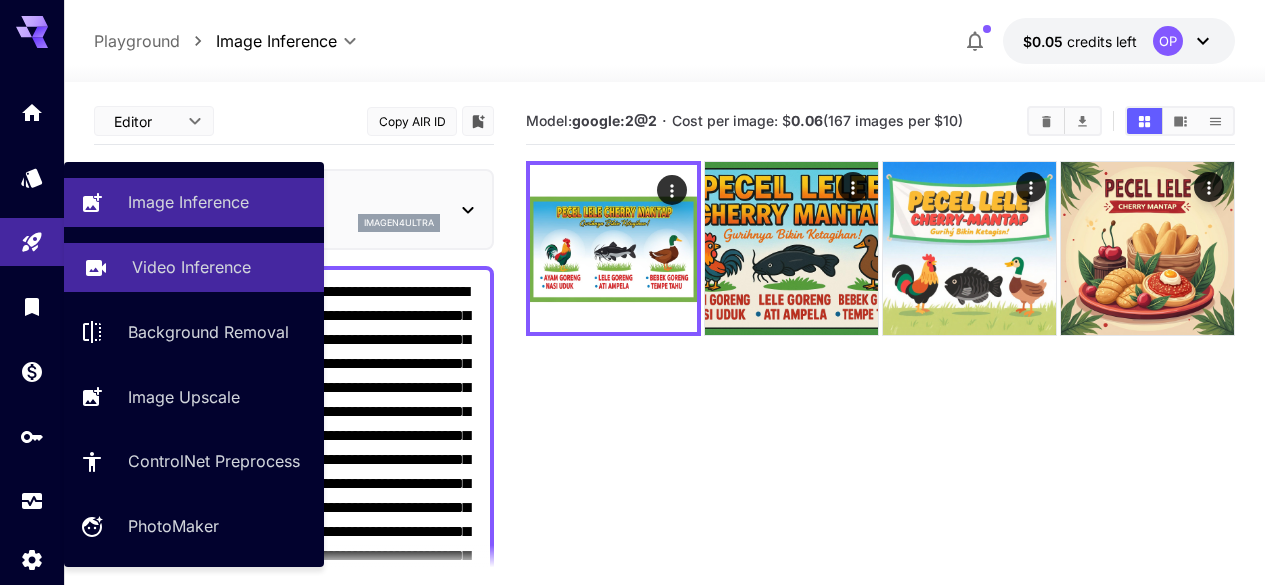 click on "Video Inference" at bounding box center [191, 267] 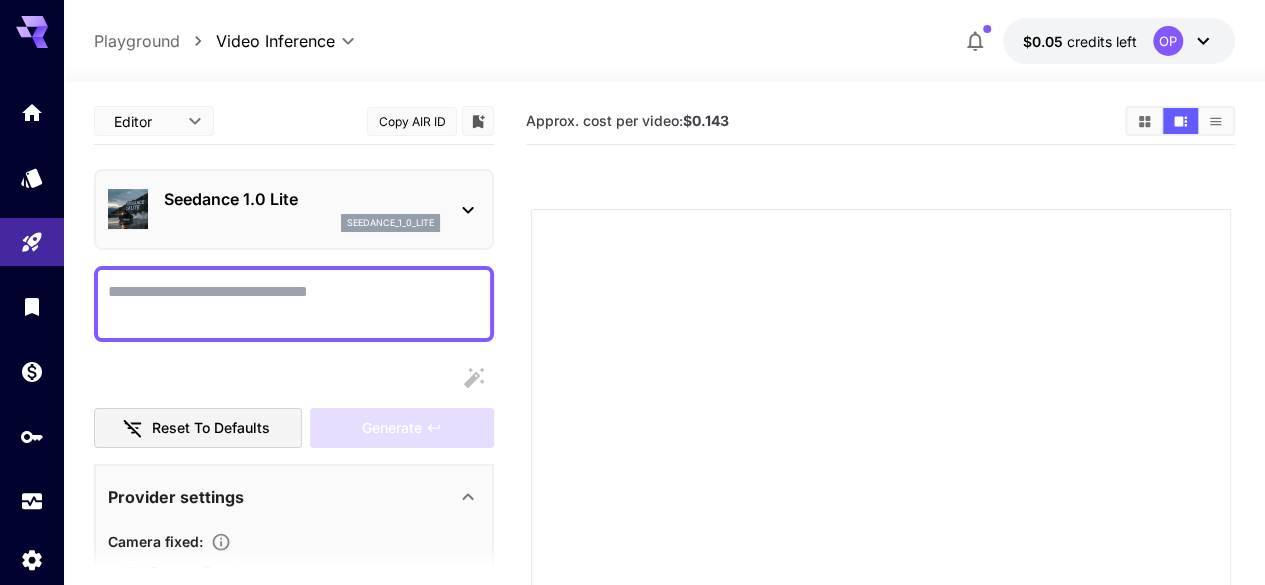 click on "Camera fixed" at bounding box center [294, 304] 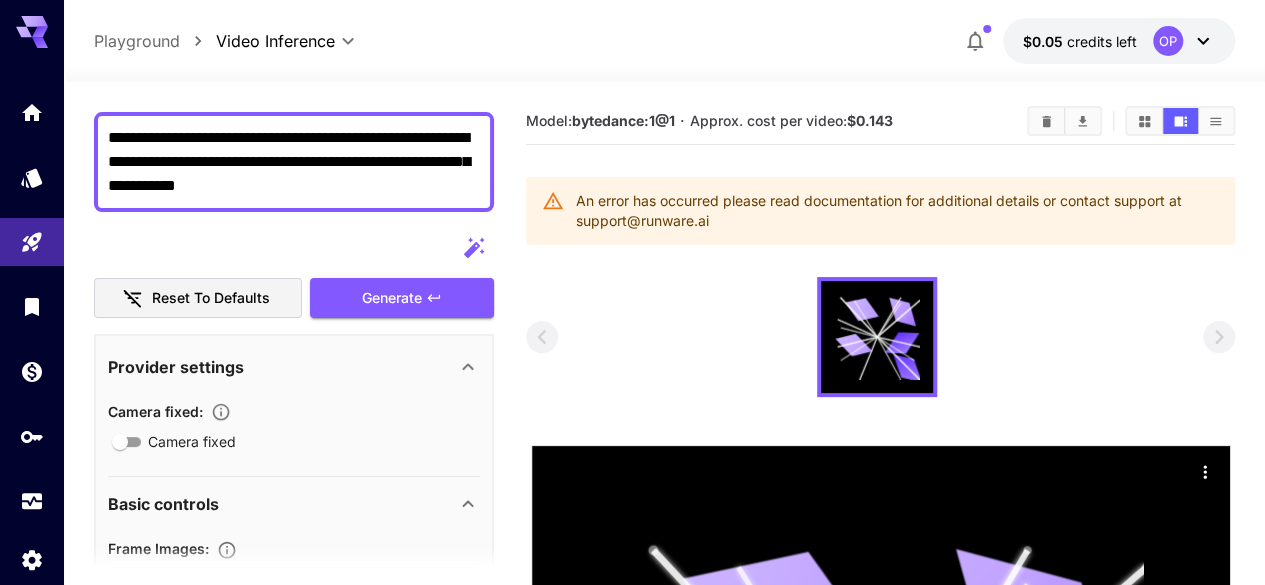 scroll, scrollTop: 0, scrollLeft: 0, axis: both 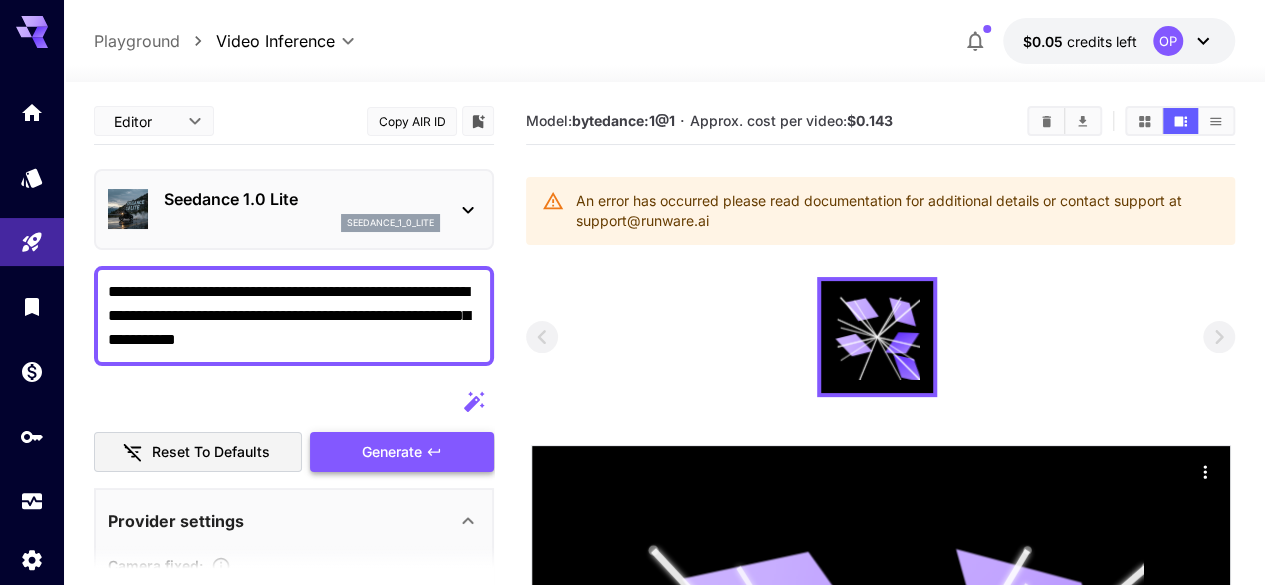 type on "**********" 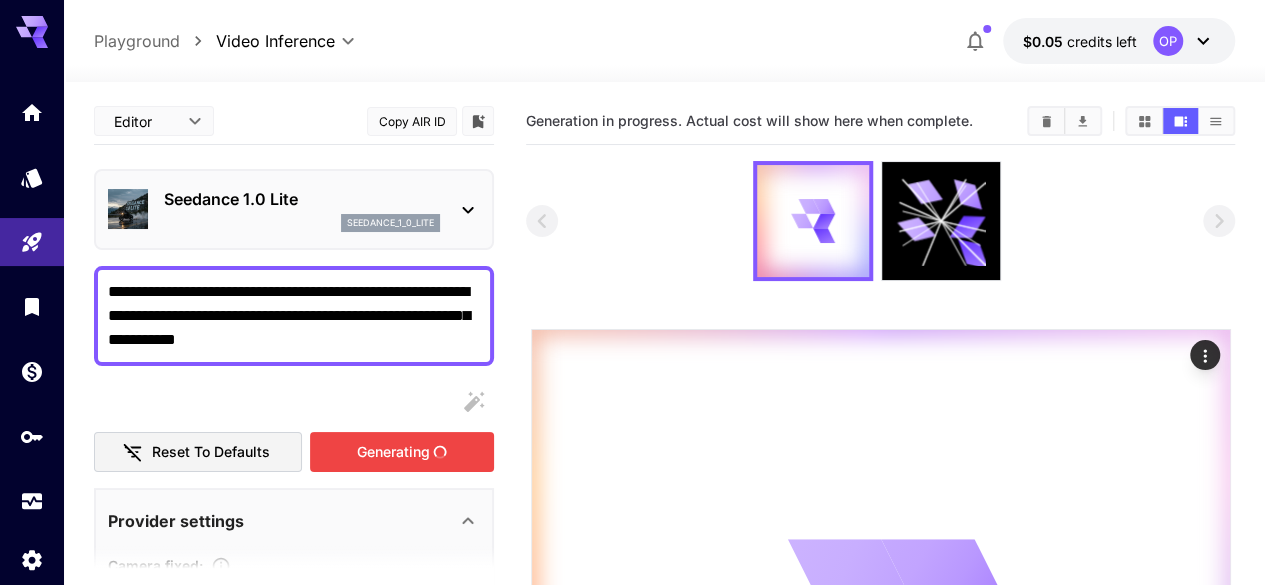 click on "Generating" at bounding box center (402, 452) 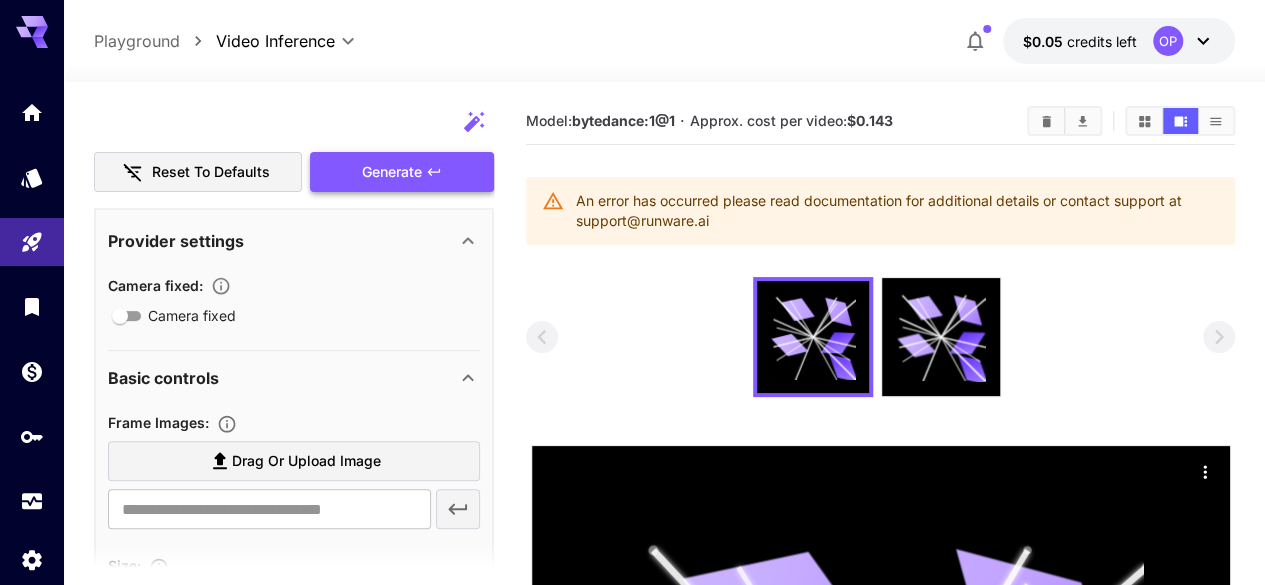 scroll, scrollTop: 0, scrollLeft: 0, axis: both 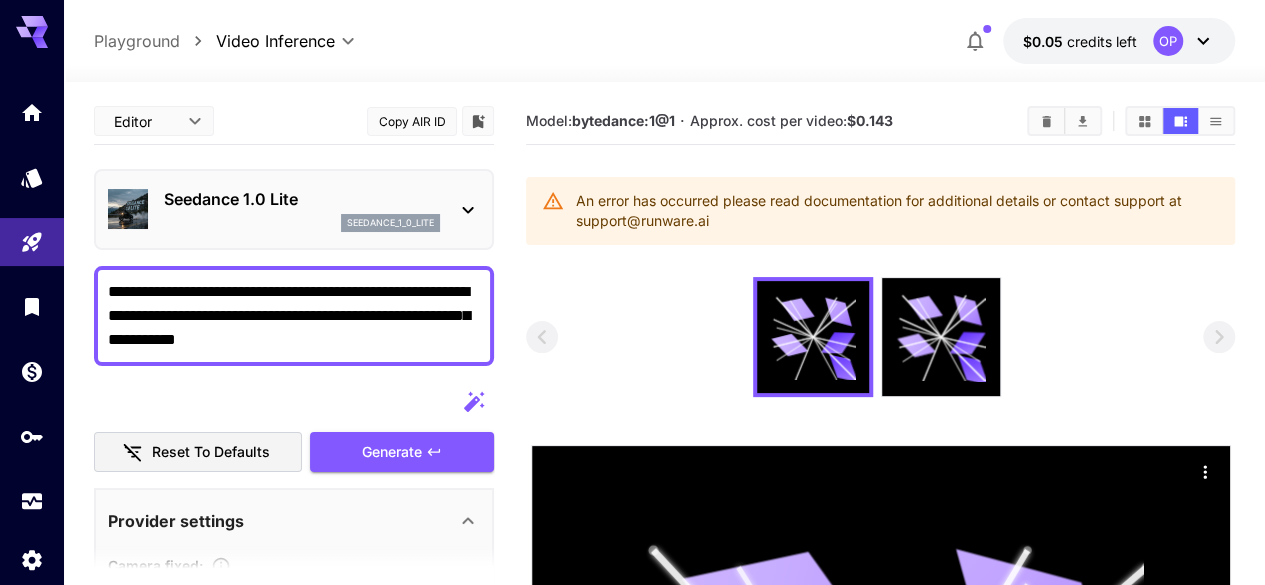 click on "seedance_1_0_lite" at bounding box center (302, 223) 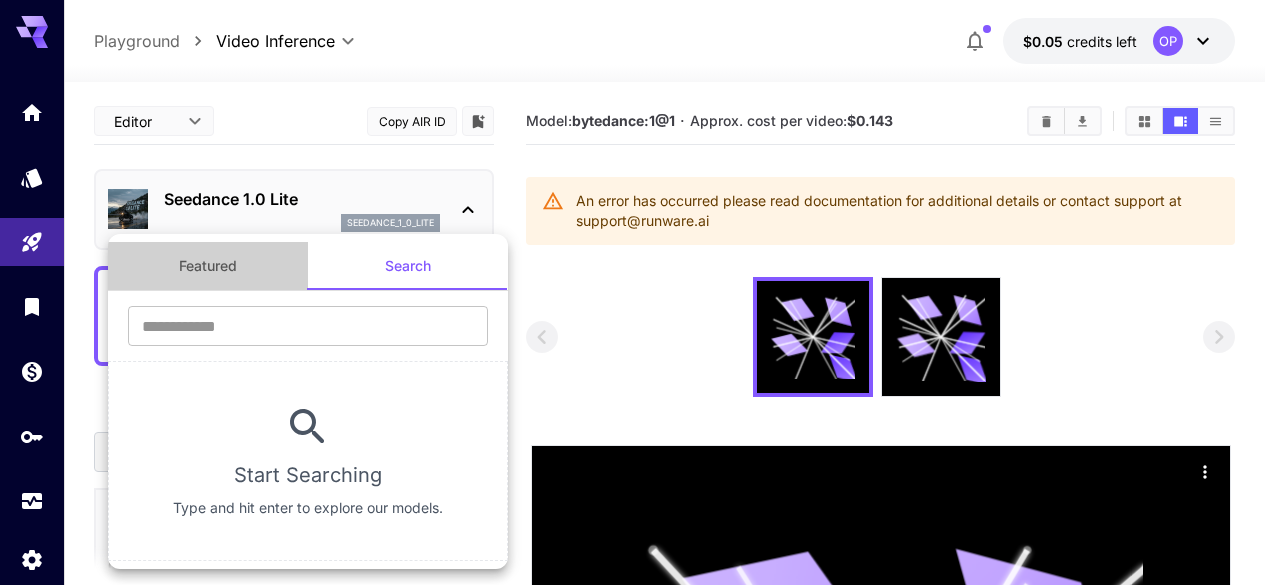 click on "Featured" at bounding box center [208, 266] 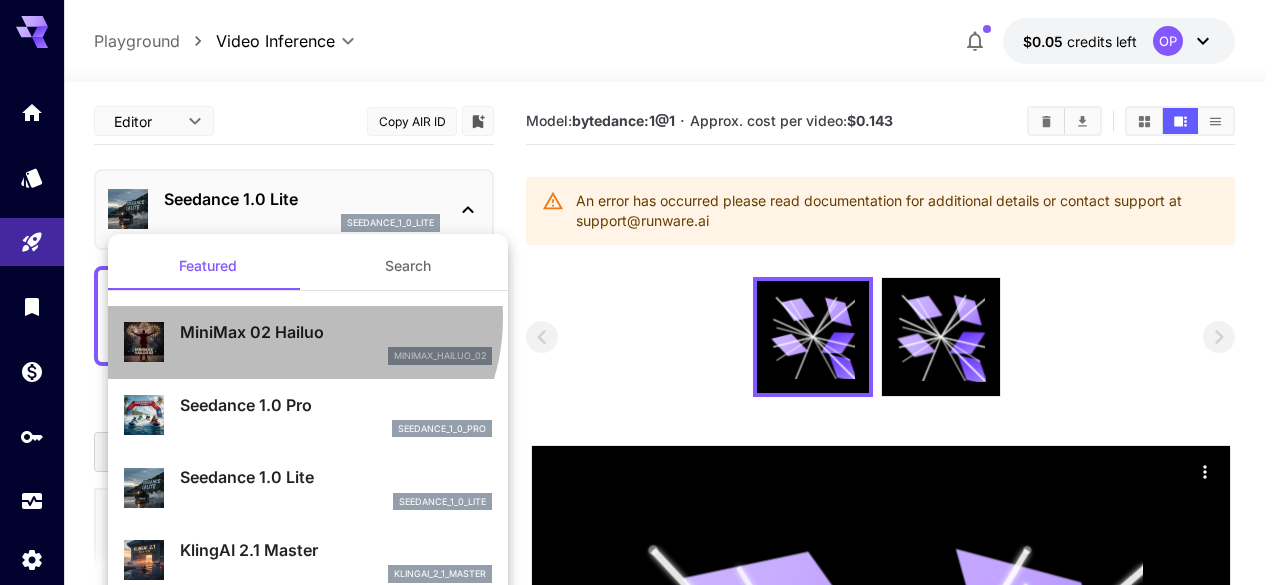 click on "MiniMax 02 Hailuo minimax_hailuo_02" at bounding box center [308, 342] 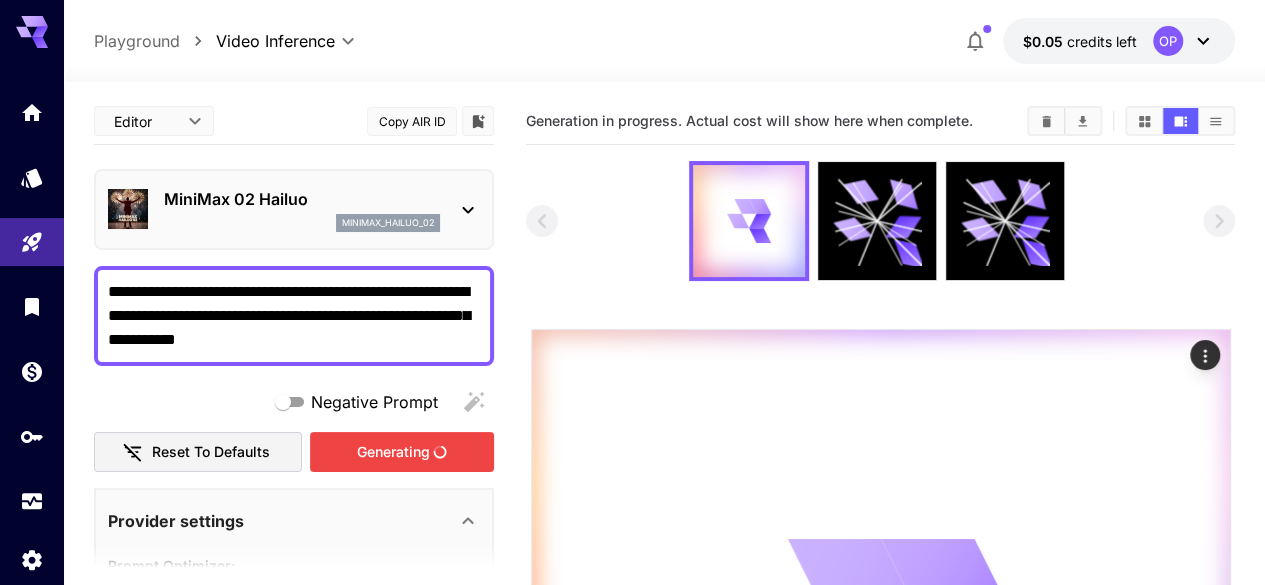 click on "Generating" at bounding box center (402, 452) 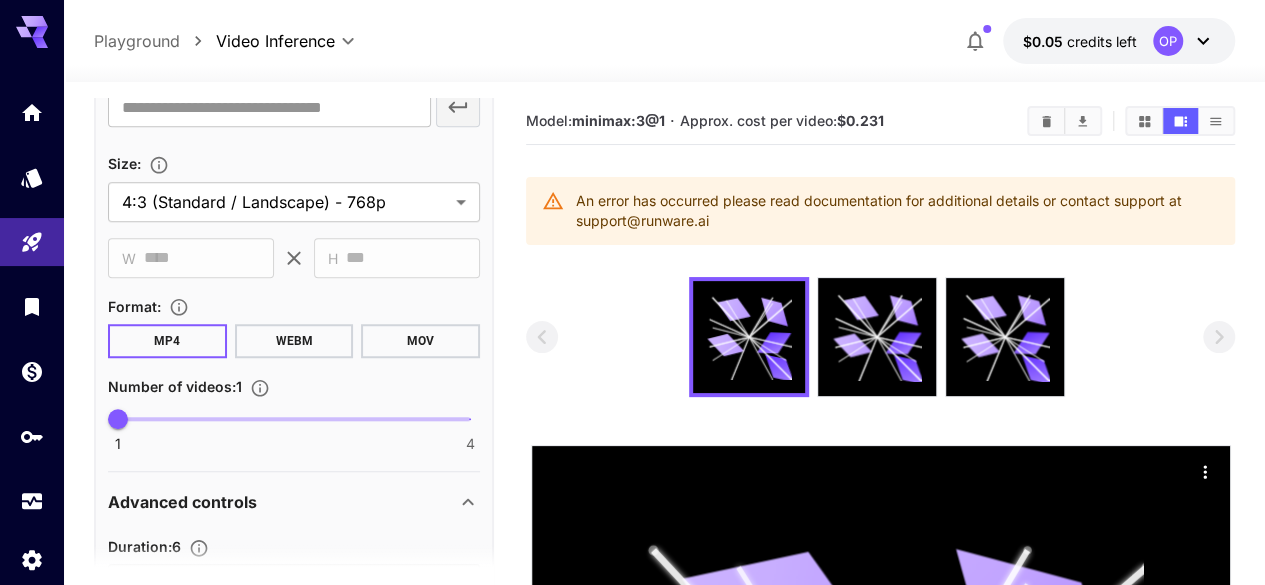 scroll, scrollTop: 912, scrollLeft: 0, axis: vertical 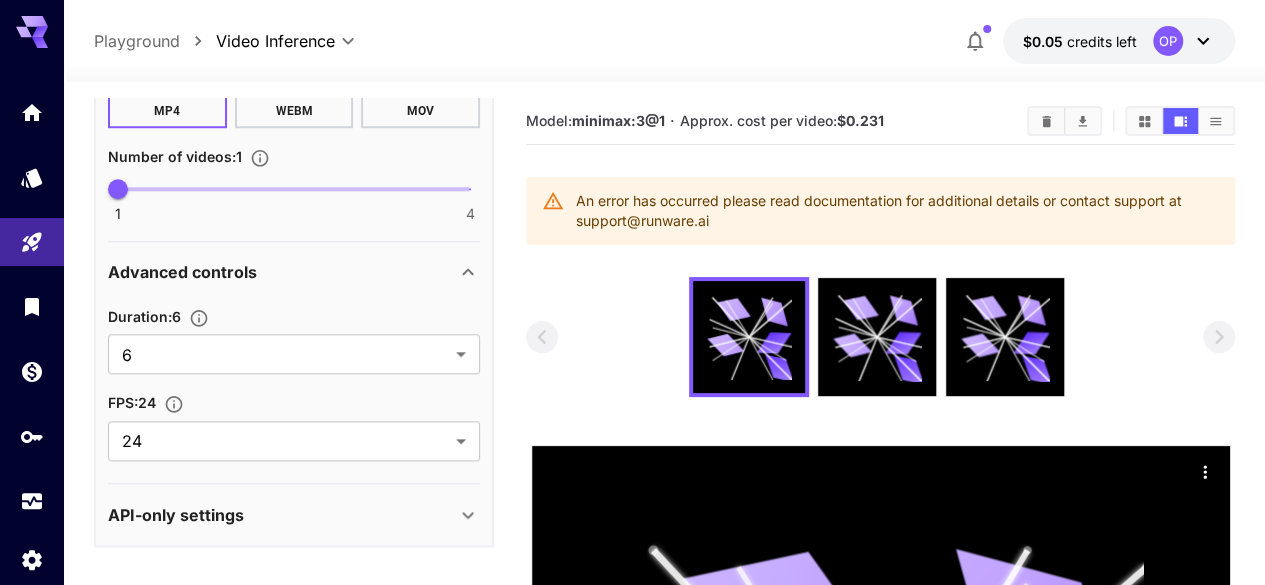 click 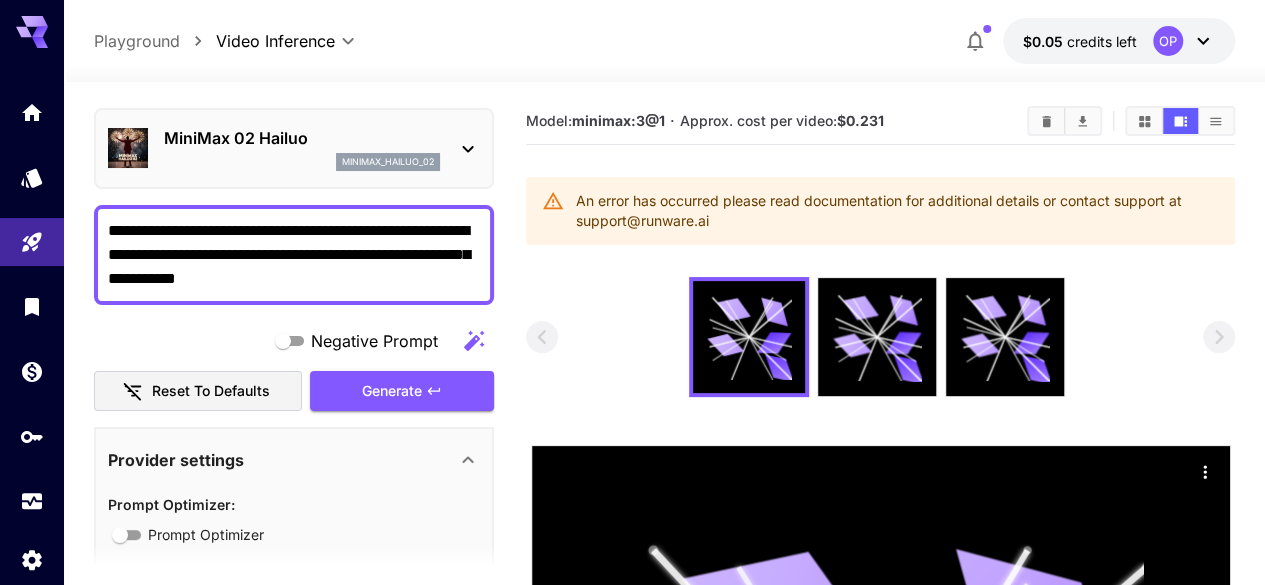 scroll, scrollTop: 0, scrollLeft: 0, axis: both 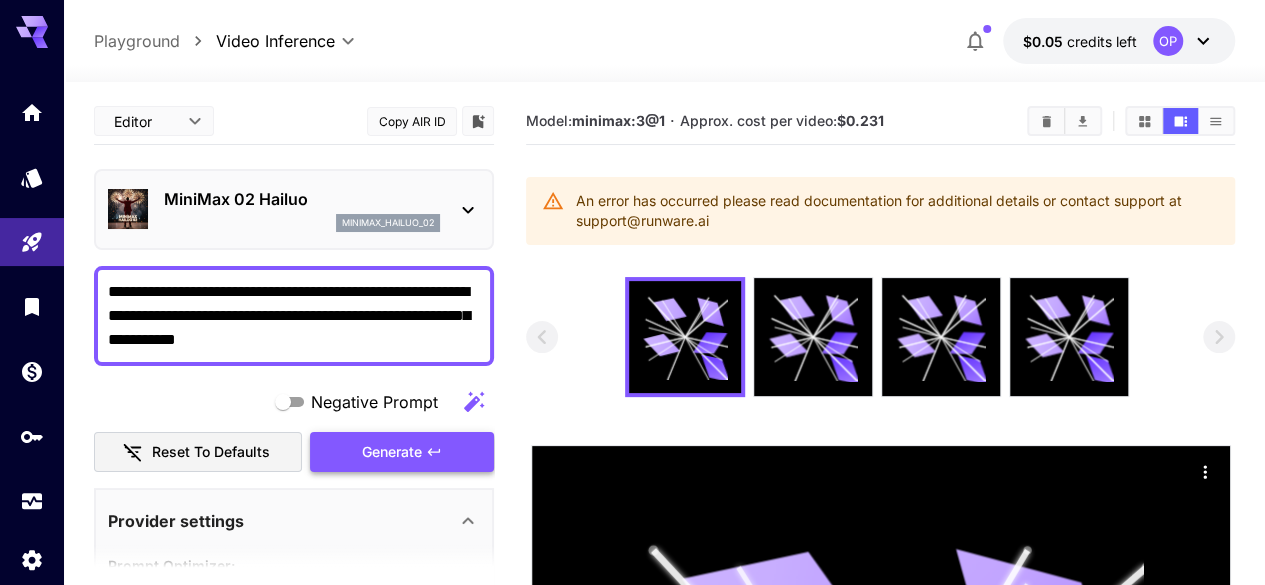 click on "minimax_hailuo_02" at bounding box center (302, 223) 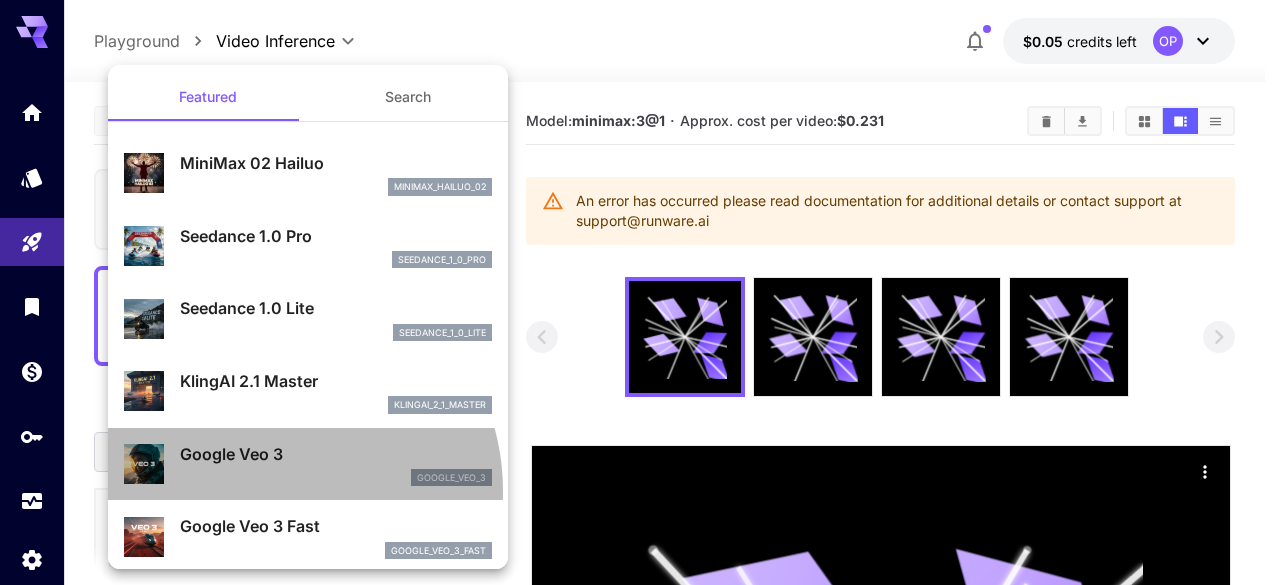 click on "Google Veo 3 google_veo_3" at bounding box center [308, 464] 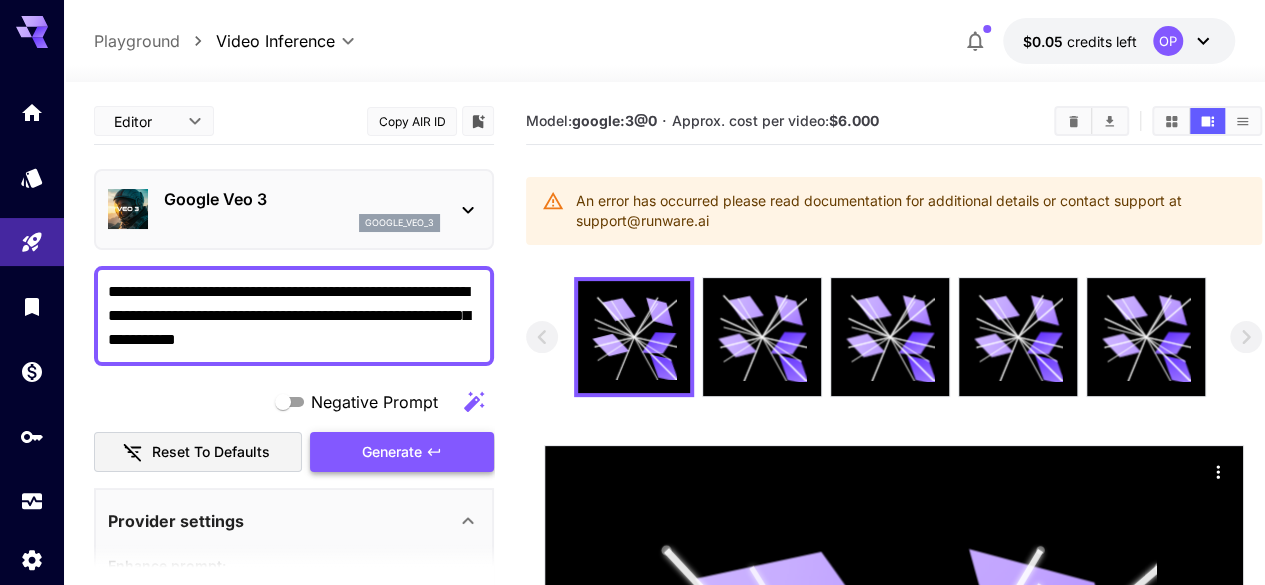 click on "google_veo_3" at bounding box center [302, 223] 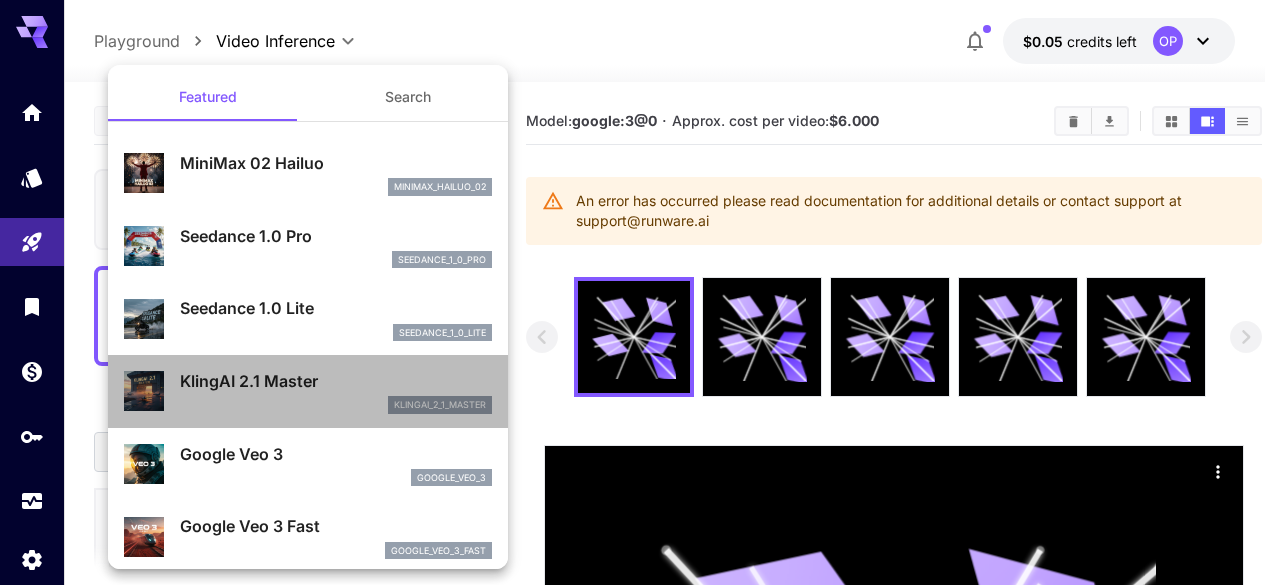 click on "klingai_2_1_master" at bounding box center (336, 405) 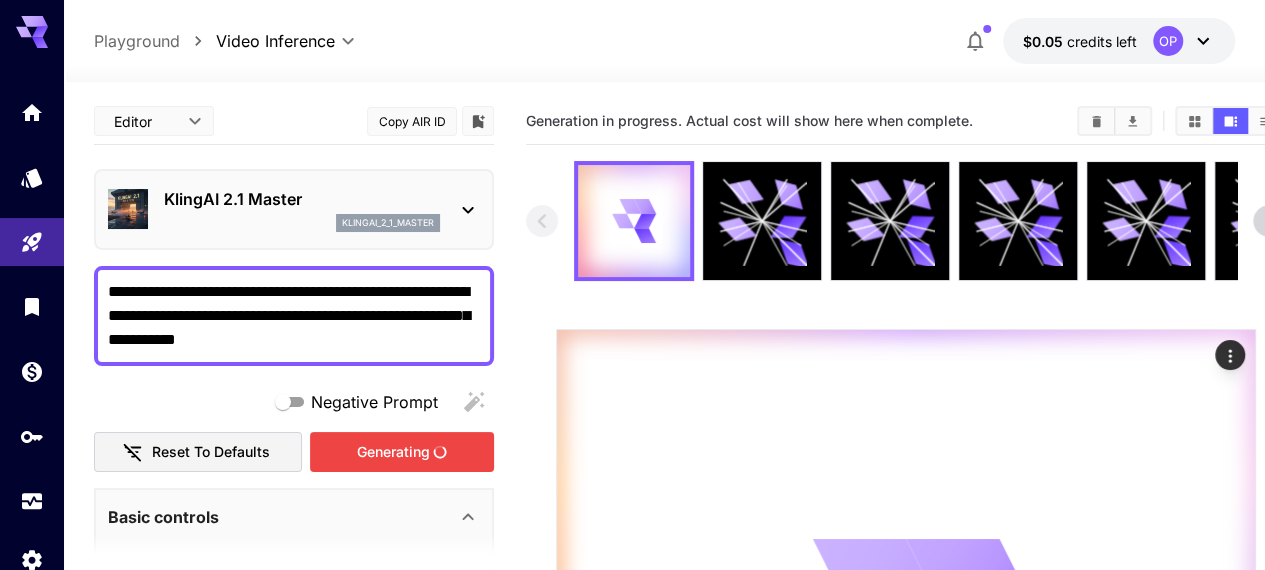 click on "Generating" at bounding box center [402, 452] 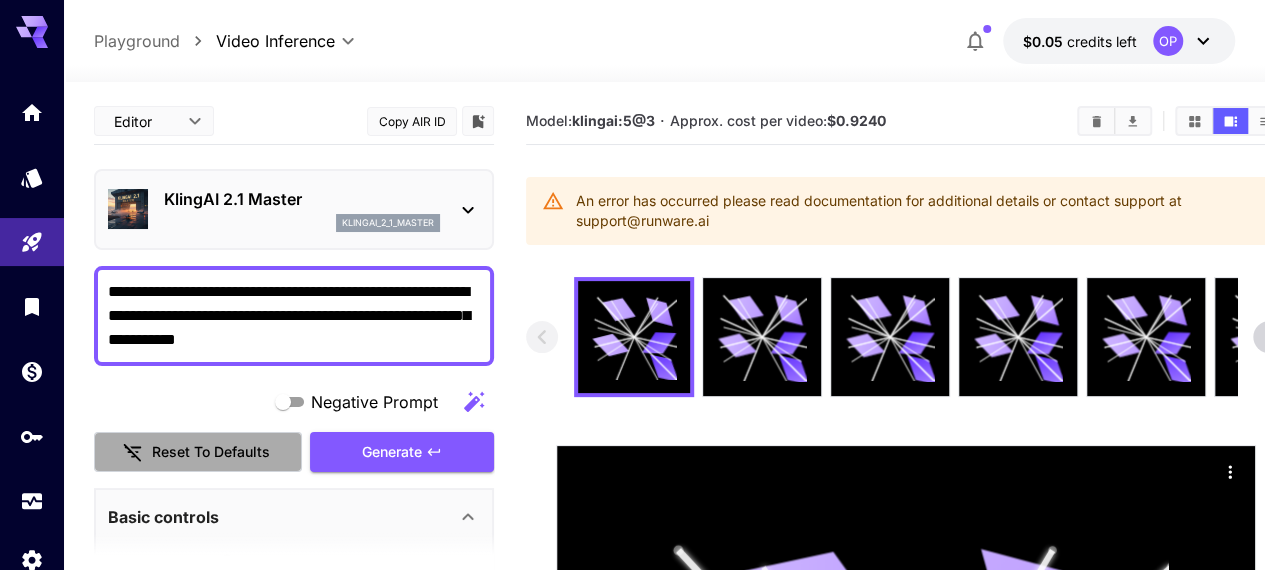 click on "Reset to defaults" at bounding box center [198, 452] 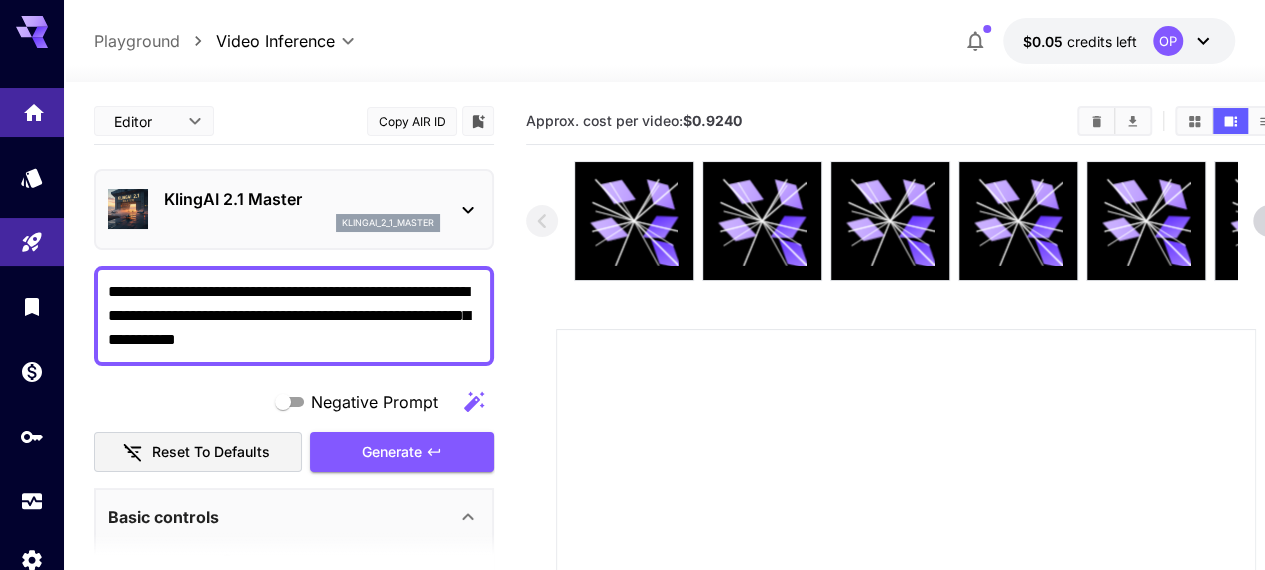 click at bounding box center [32, 112] 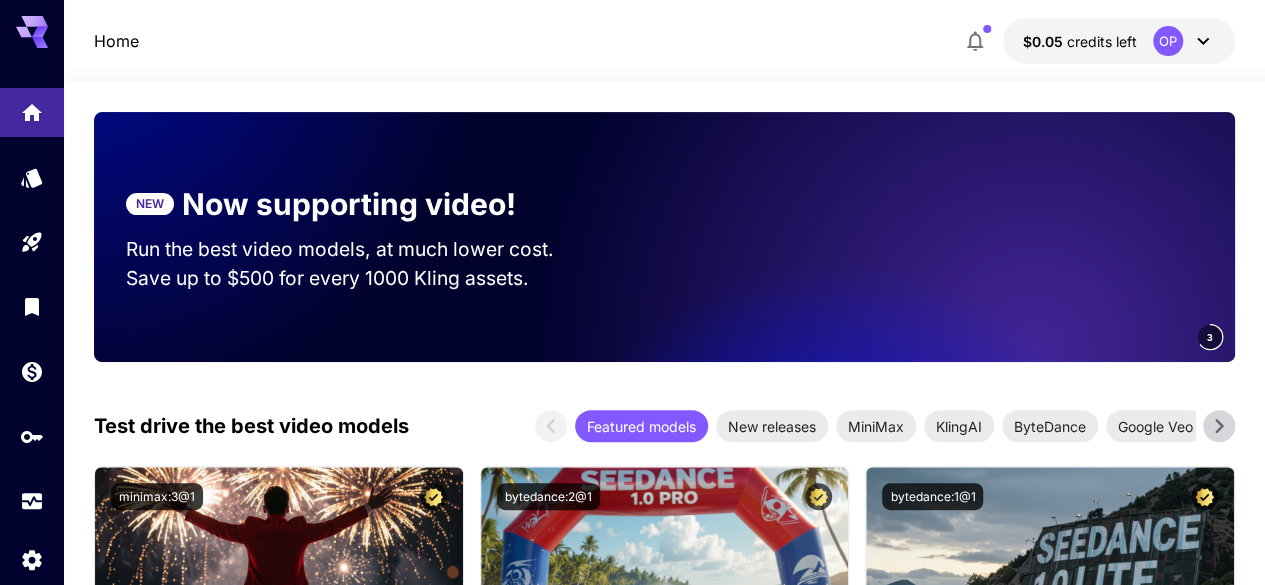 scroll, scrollTop: 239, scrollLeft: 0, axis: vertical 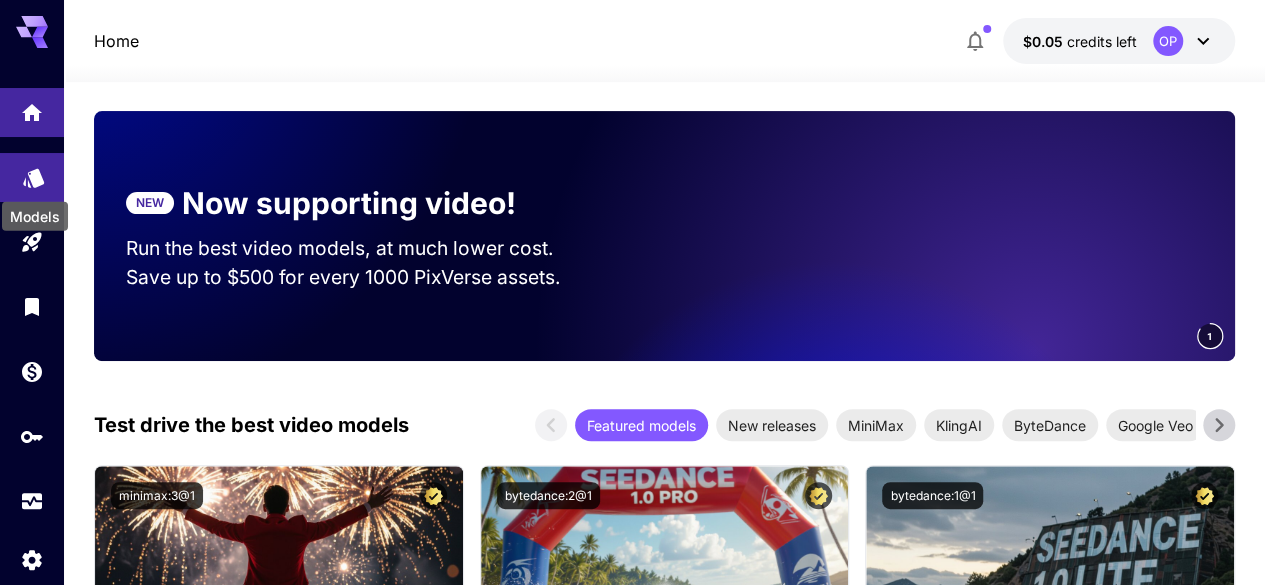 click 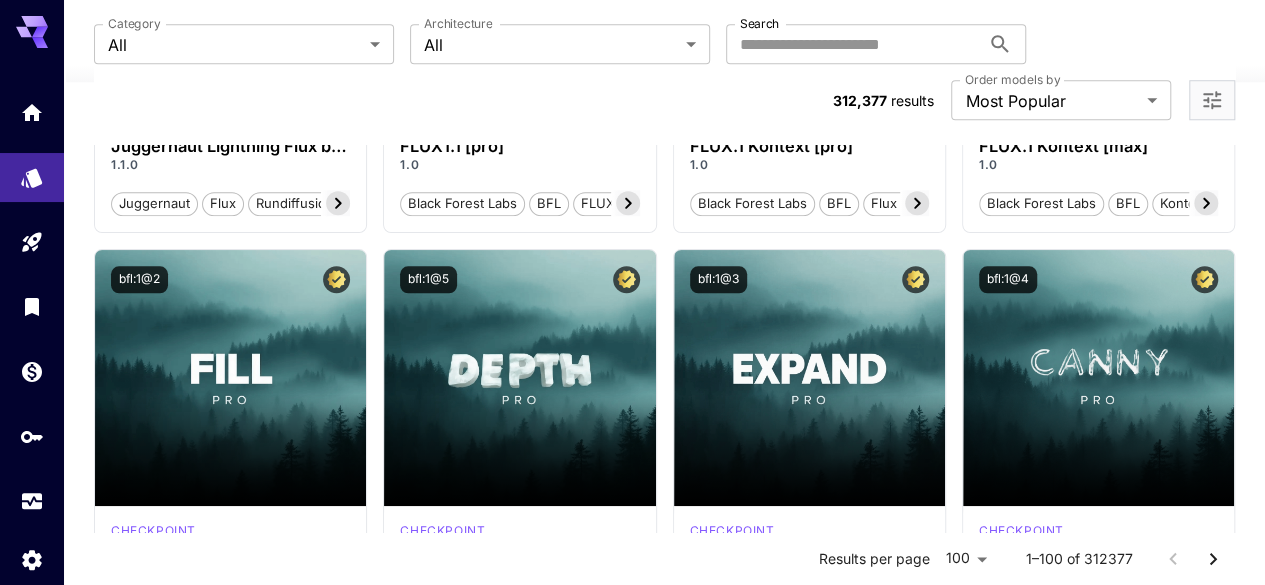 scroll, scrollTop: 871, scrollLeft: 0, axis: vertical 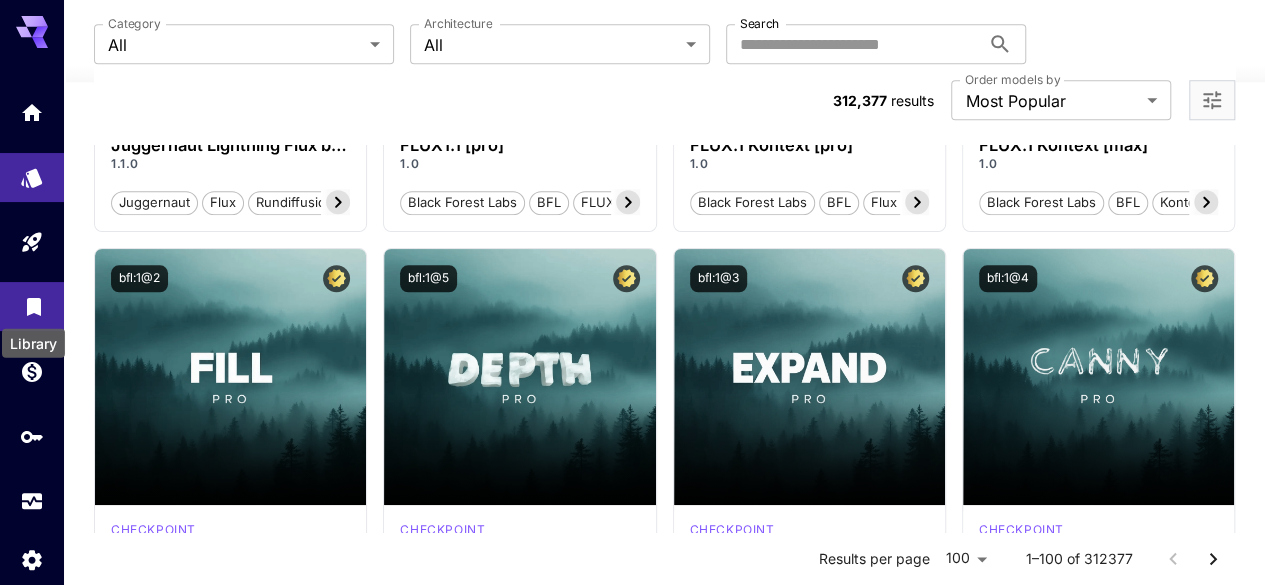 click 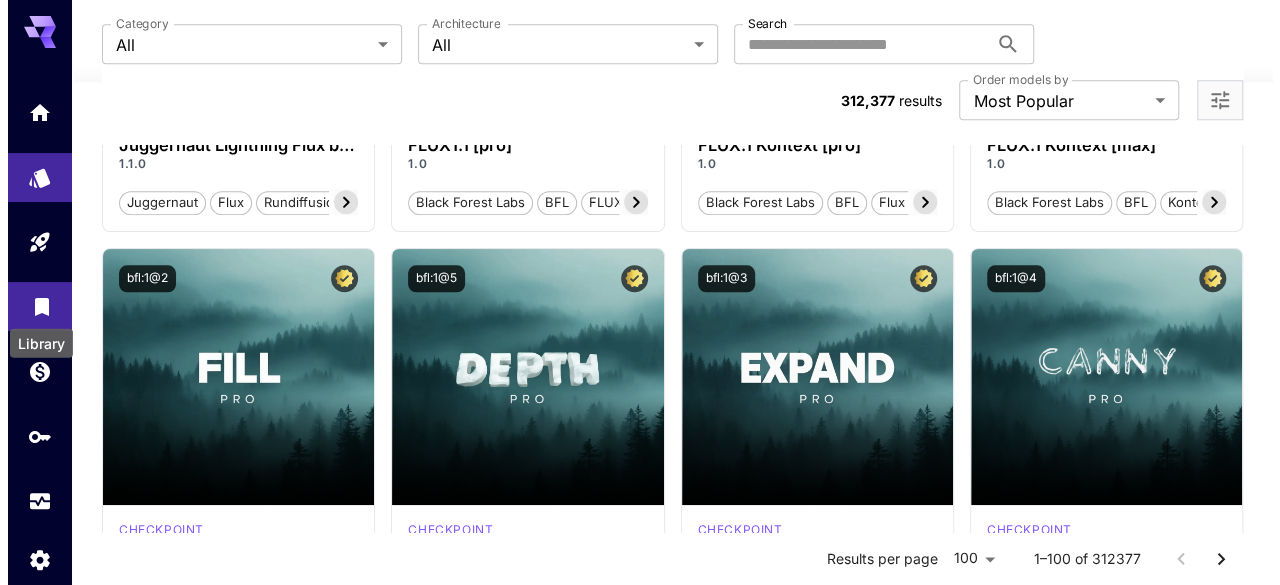 scroll, scrollTop: 0, scrollLeft: 0, axis: both 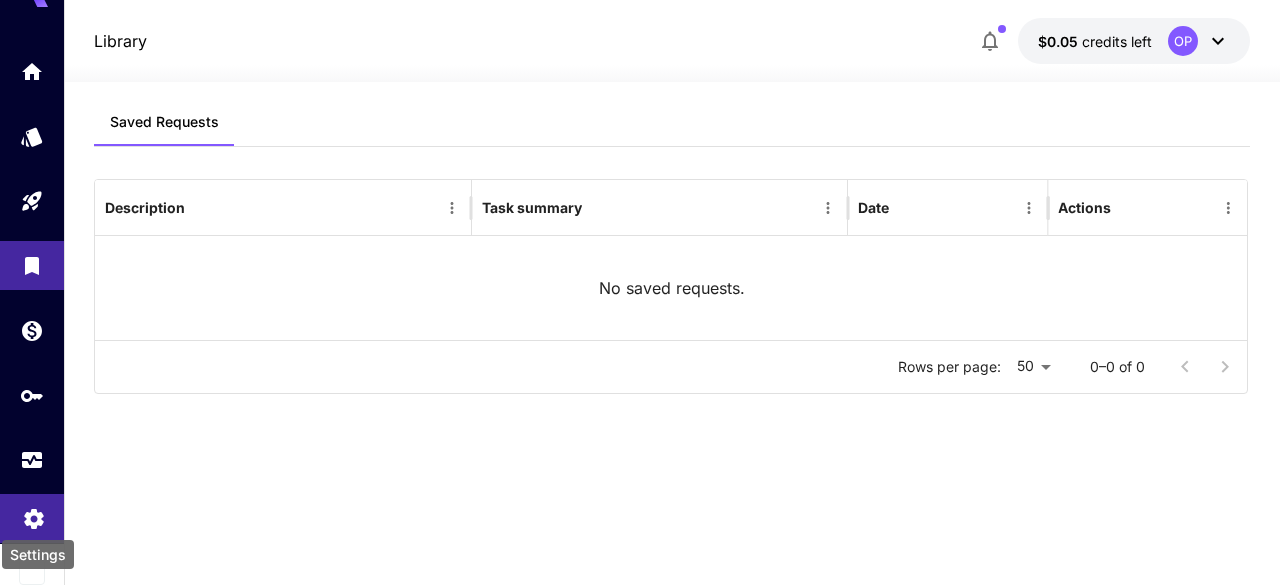 click 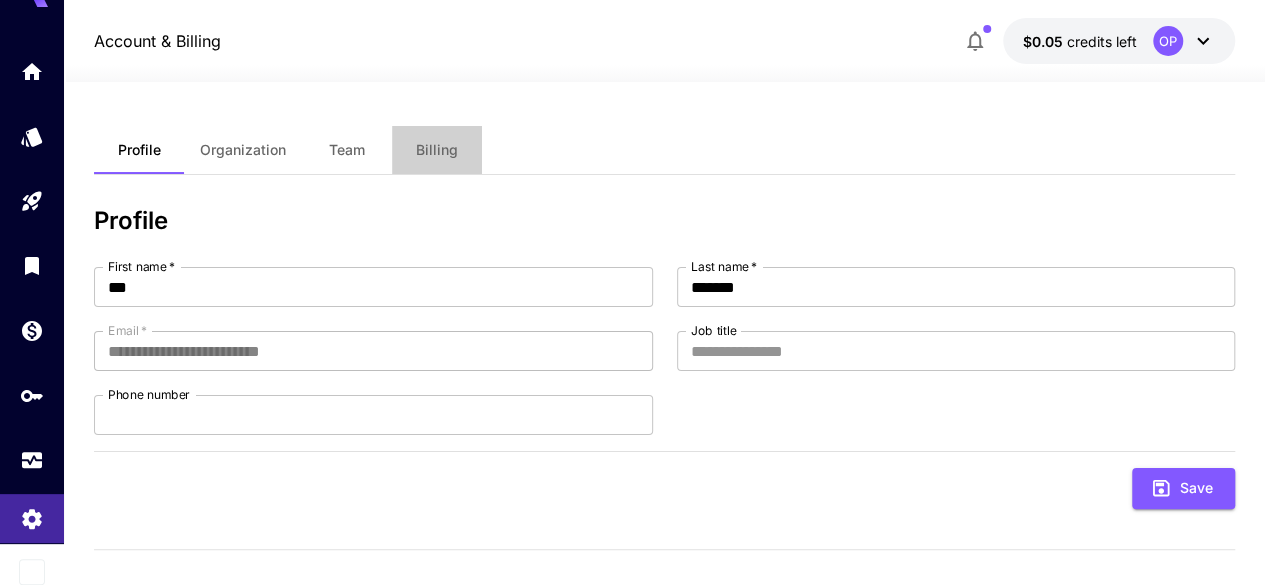 click on "Billing" at bounding box center (437, 150) 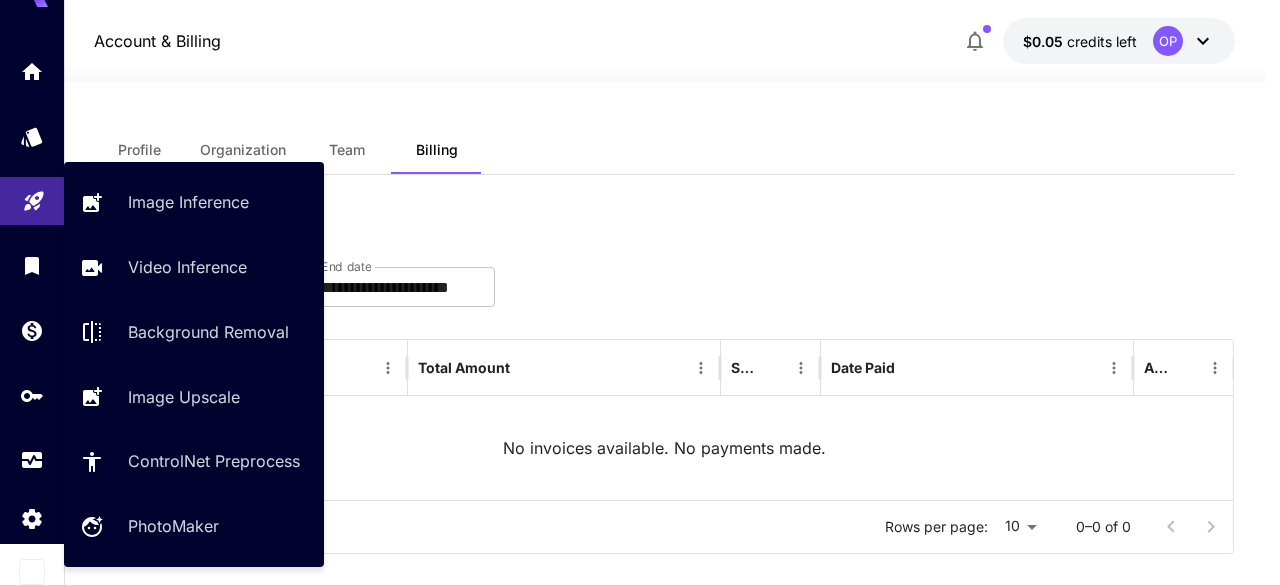 click at bounding box center (32, 201) 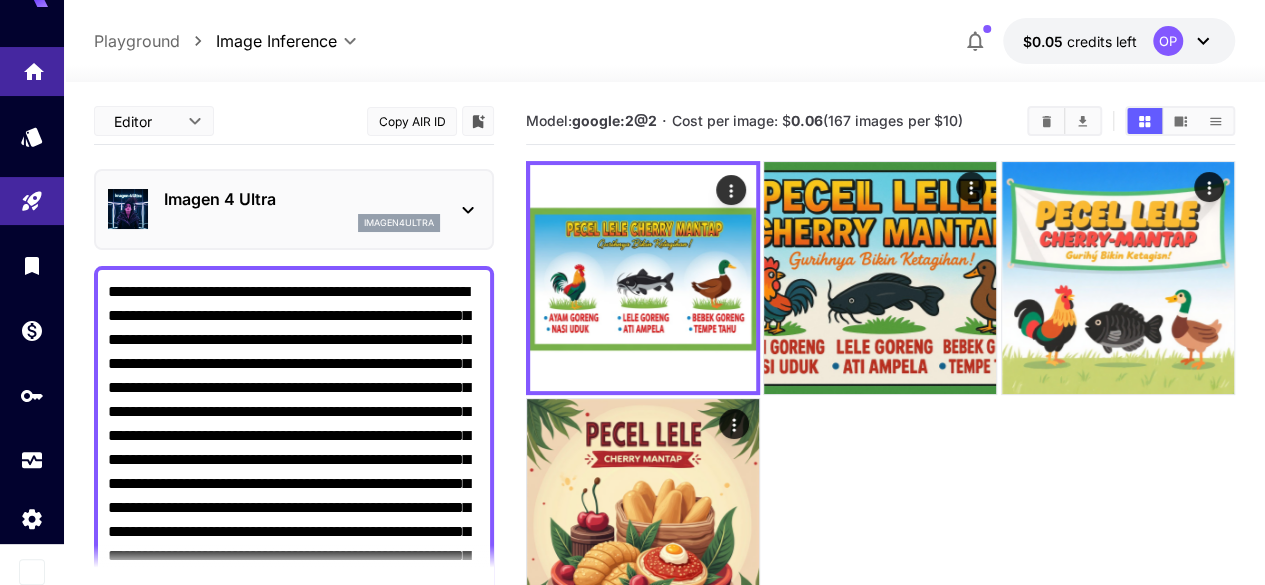 click at bounding box center (32, 71) 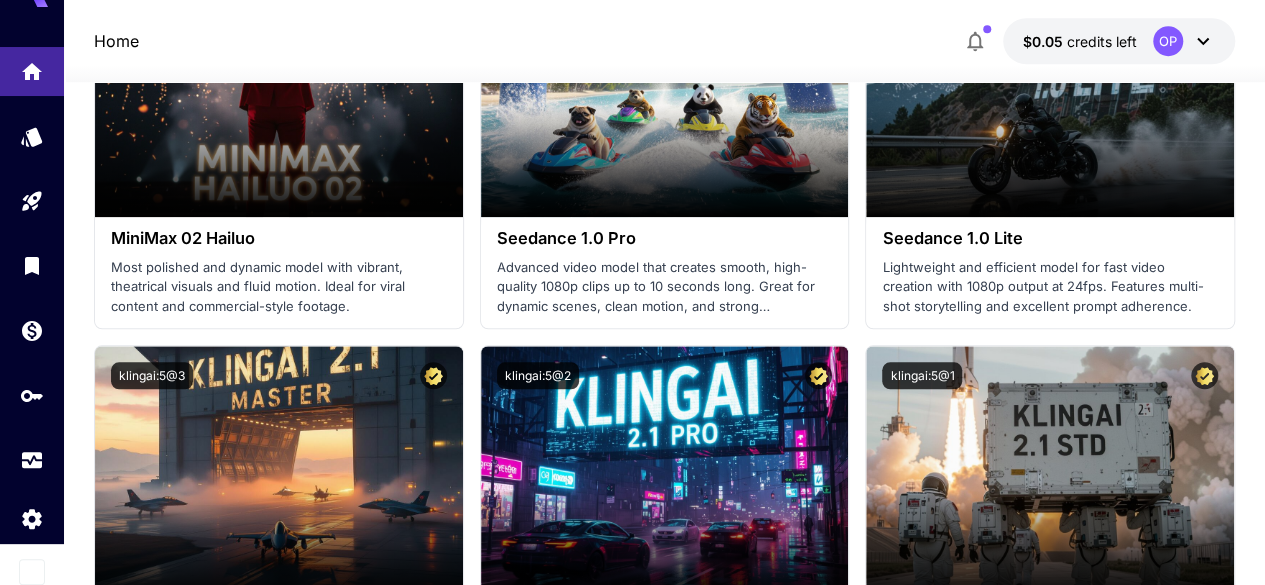 scroll, scrollTop: 745, scrollLeft: 0, axis: vertical 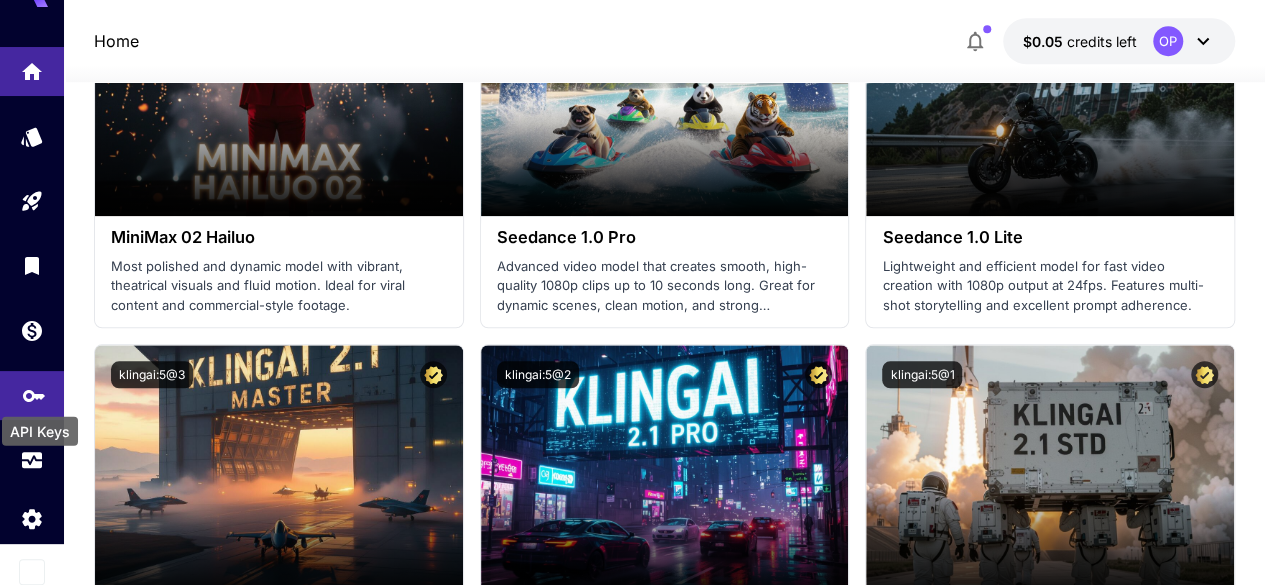 click on "API Keys" at bounding box center [40, 424] 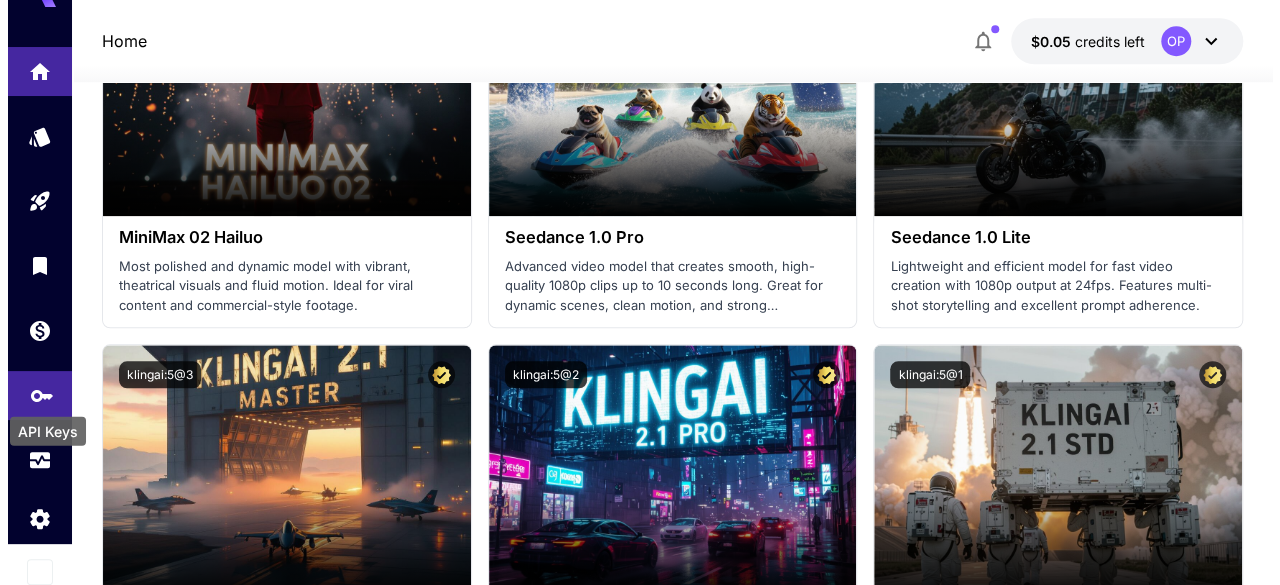 scroll, scrollTop: 0, scrollLeft: 0, axis: both 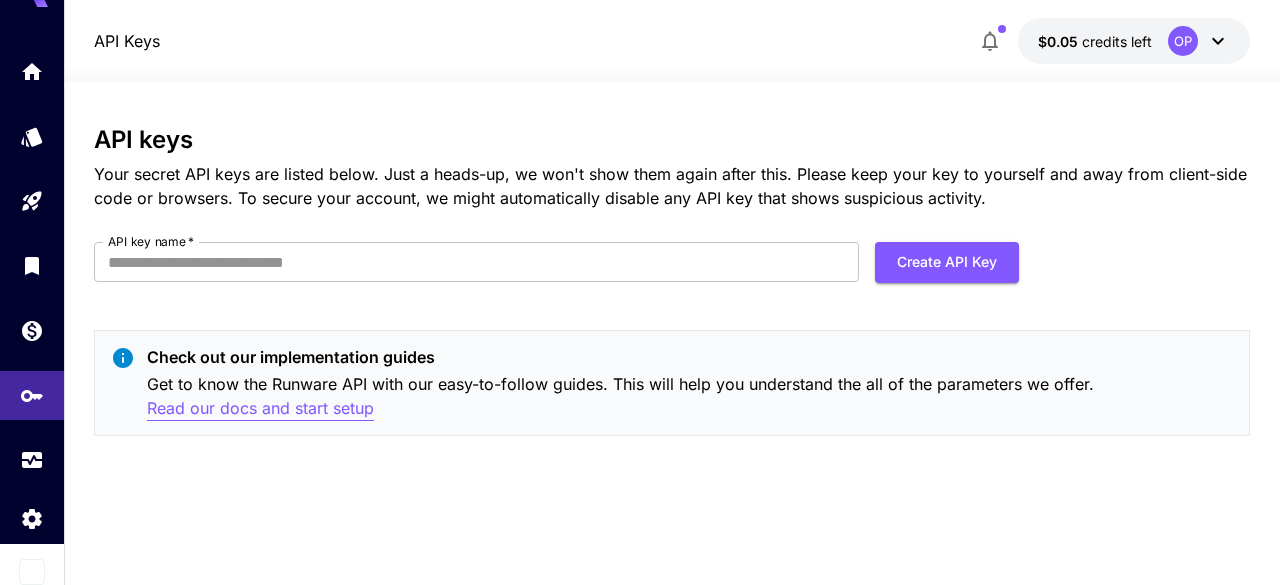 drag, startPoint x: 301, startPoint y: 409, endPoint x: 260, endPoint y: 413, distance: 41.19466 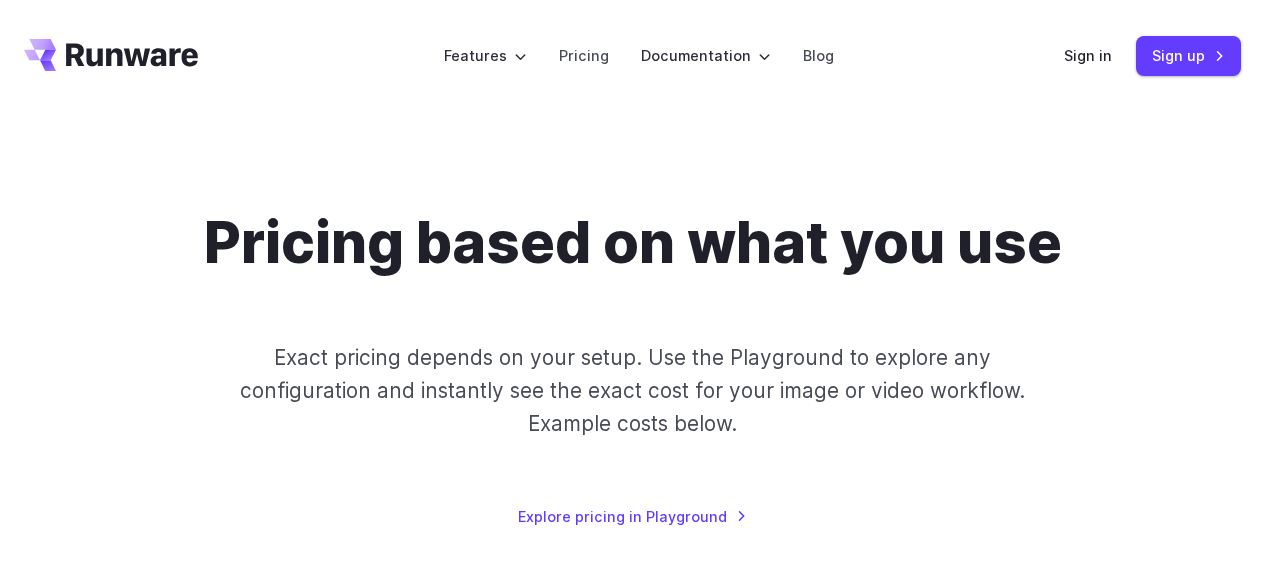 scroll, scrollTop: 0, scrollLeft: 0, axis: both 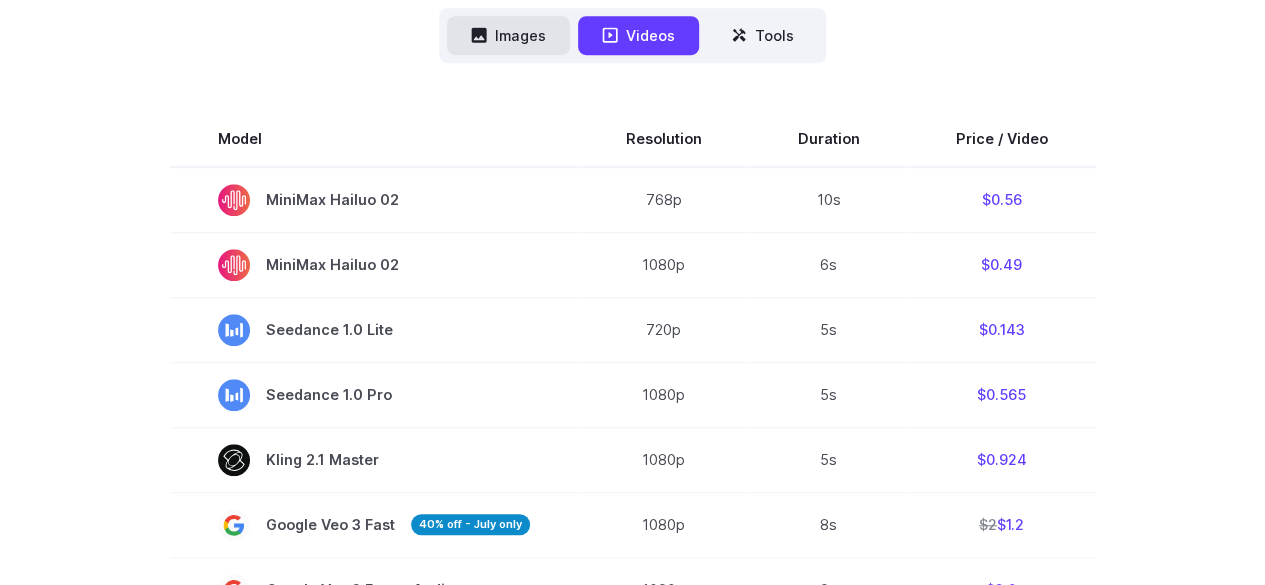 click on "Images" at bounding box center [508, 35] 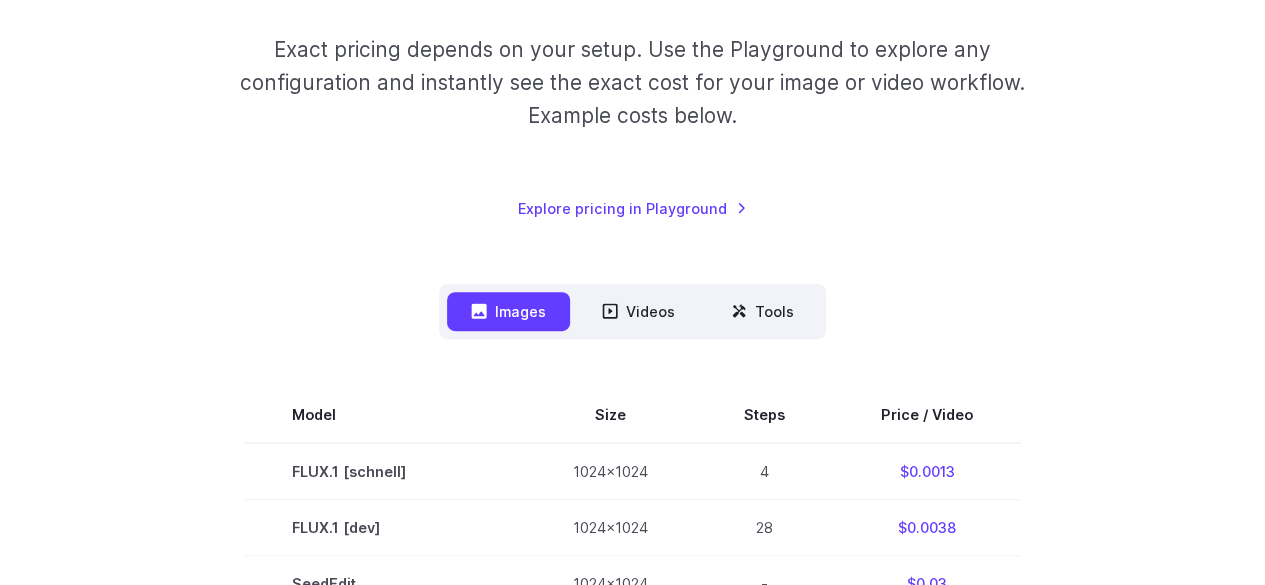 scroll, scrollTop: 318, scrollLeft: 0, axis: vertical 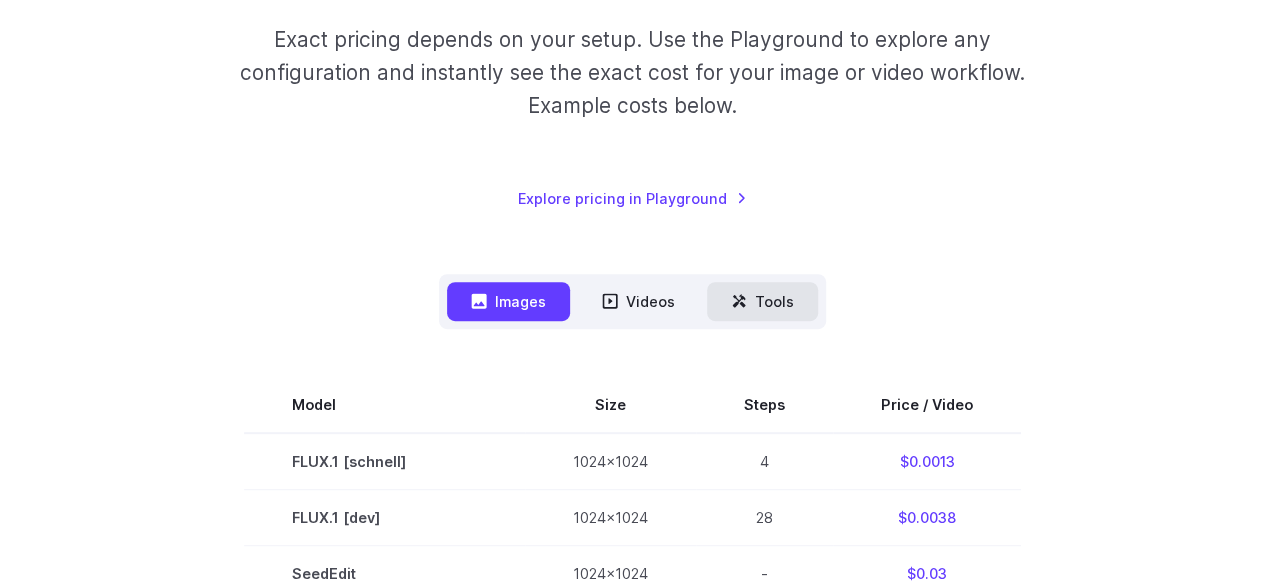 click on "Tools" at bounding box center (762, 301) 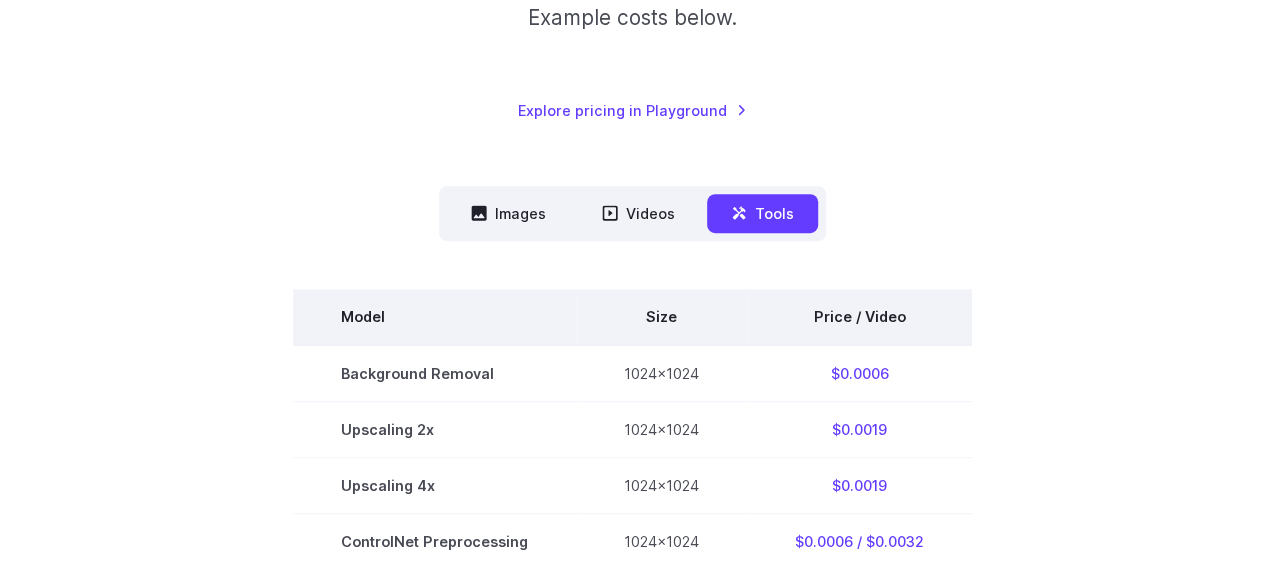 scroll, scrollTop: 409, scrollLeft: 0, axis: vertical 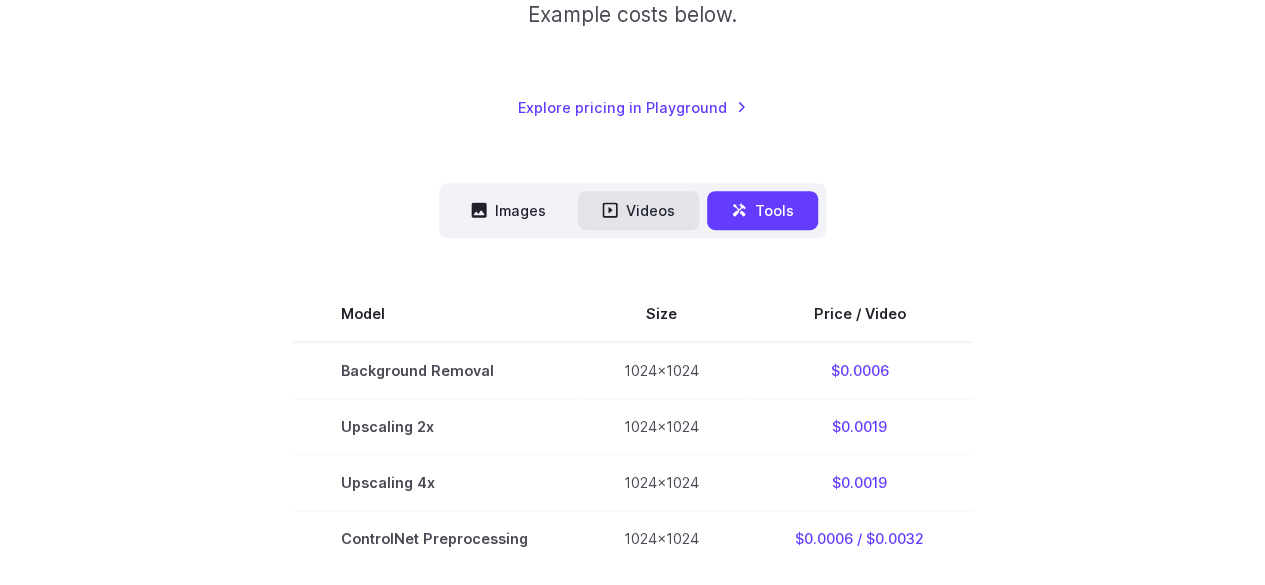 click on "Videos" at bounding box center (638, 210) 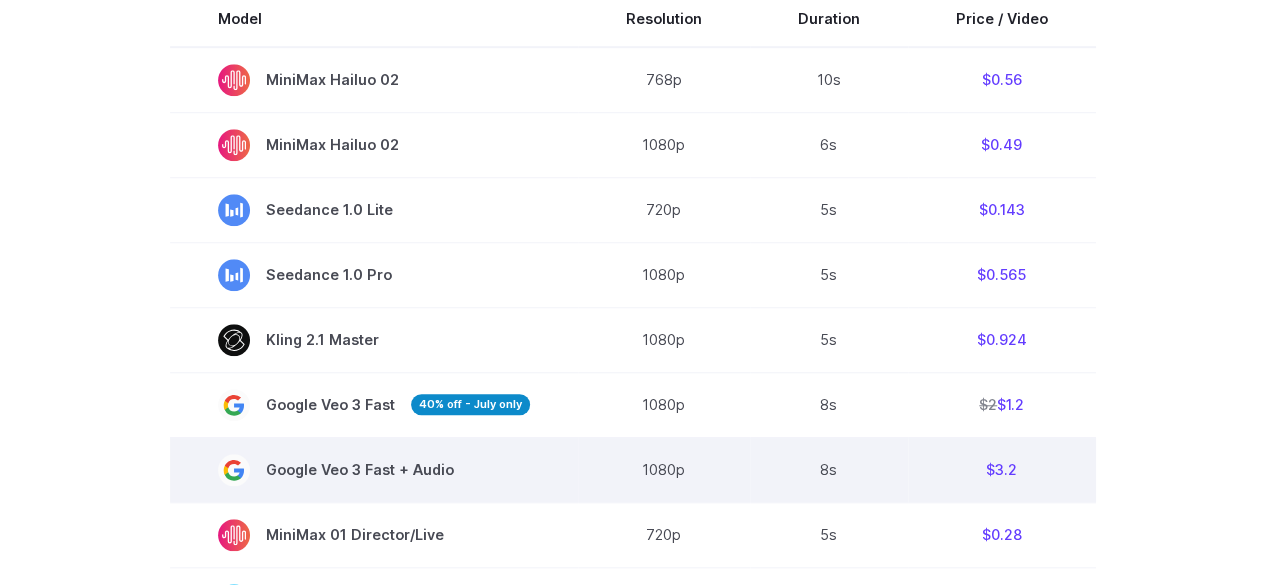 scroll, scrollTop: 930, scrollLeft: 0, axis: vertical 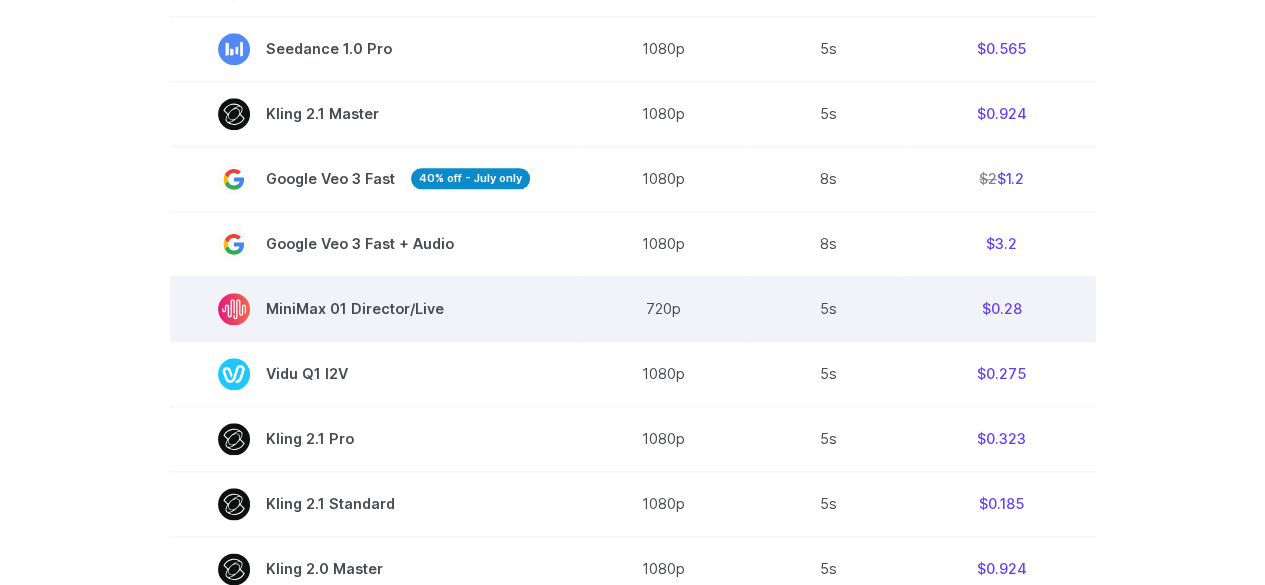 click on "MiniMax 01 Director/Live" at bounding box center [374, 309] 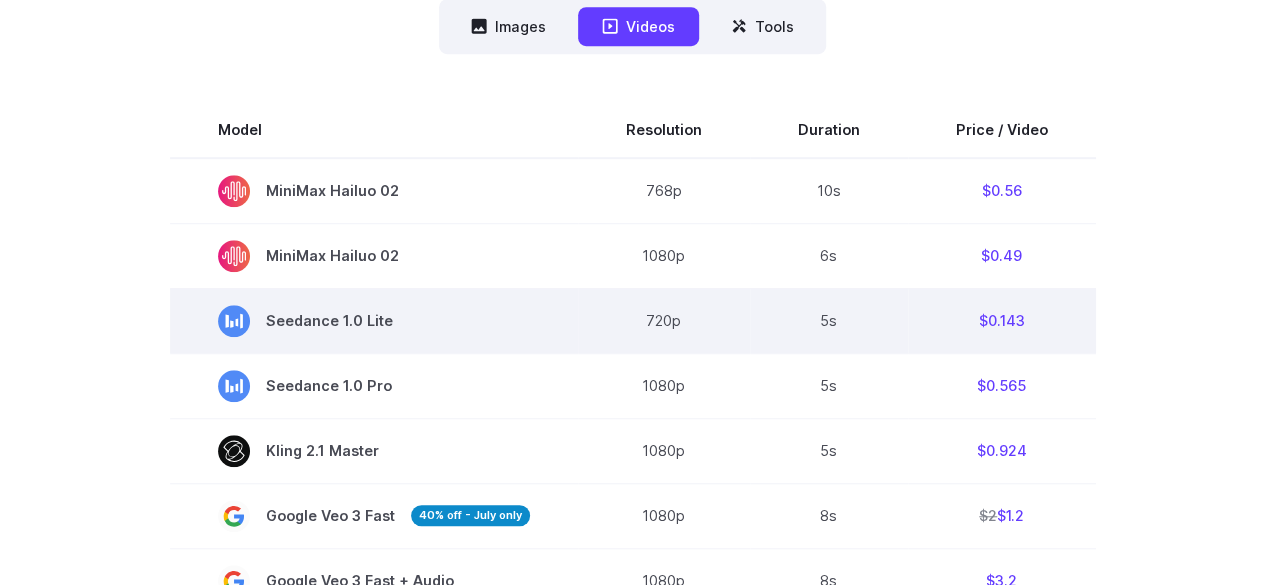 scroll, scrollTop: 595, scrollLeft: 0, axis: vertical 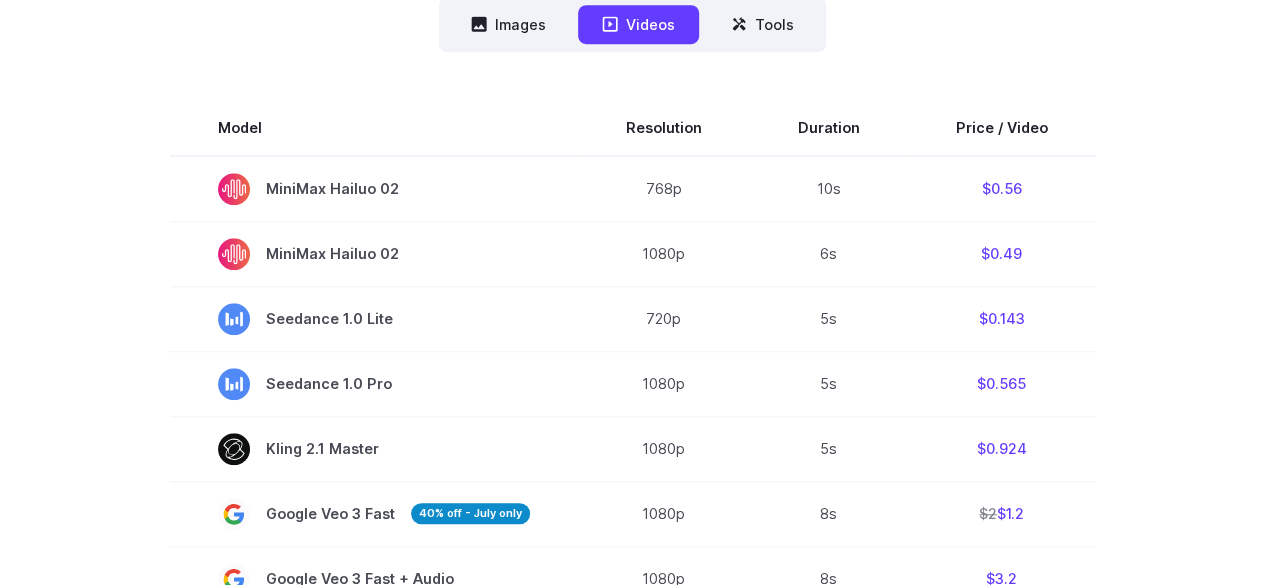 click on "Model   Size   Steps   Price / Video         FLUX.1 [schnell]   1024x1024   4   $0.0013       FLUX.1 [dev]   1024x1024   28   $0.0038       SeedEdit   1024x1024   -   $0.03       FLUX.1 Kontext [dev]   1024x1024   28   $0.0105       FLUX.1 Kontext [pro]   1024x1024   -   $0.04       FLUX.1 Kontext [max]   1024x1024   -   $0.08       FLUX.1 Krea [dev]   1024x1024   28   $0.0098       Google Imagen 4 Preview   1024x1024   -   $0.04       Google Imagen 4 Ultra   1024x1024   -   $0.06       HiDream-I1 Fast   1024x1024   16   $0.0032       HiDream-I1 Dev   1024x1024   28   $0.0045       HiDream-I1 Full   1024x1024   30   $0.009       Seedream 3.0   1024x1024   -   $0.03       SD 3   1024x1024   30   $0.0019       SDXL 1.0   1024x1024   30   $0.0019       SD 1.5   512x512   30   $0.0006                       Model   Resolution   Duration   Price / Video
MiniMax Hailuo 02   768p   10s   $0.56" at bounding box center [632, 754] 